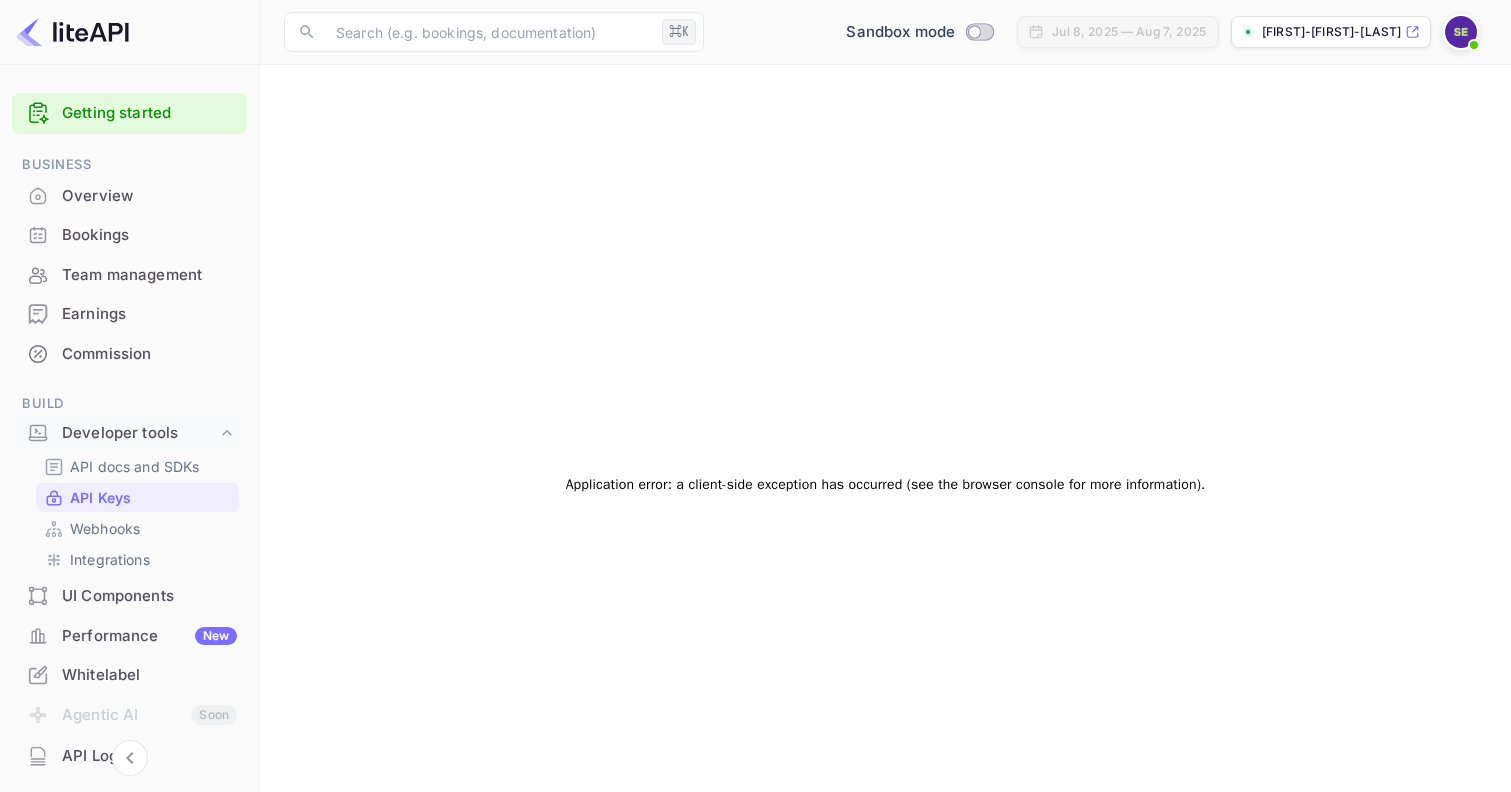 scroll, scrollTop: 0, scrollLeft: 0, axis: both 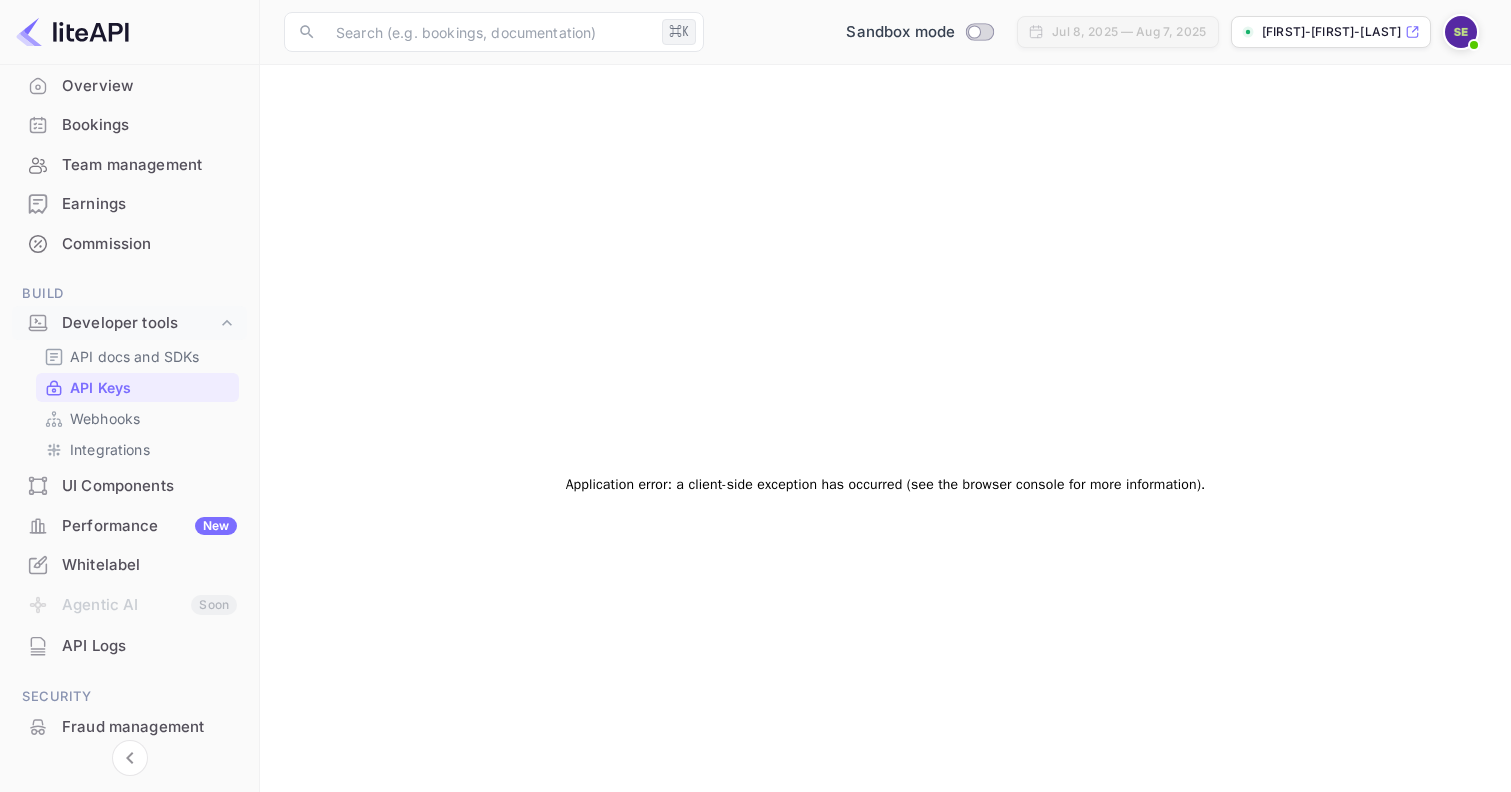 click on "API Logs" at bounding box center [149, 646] 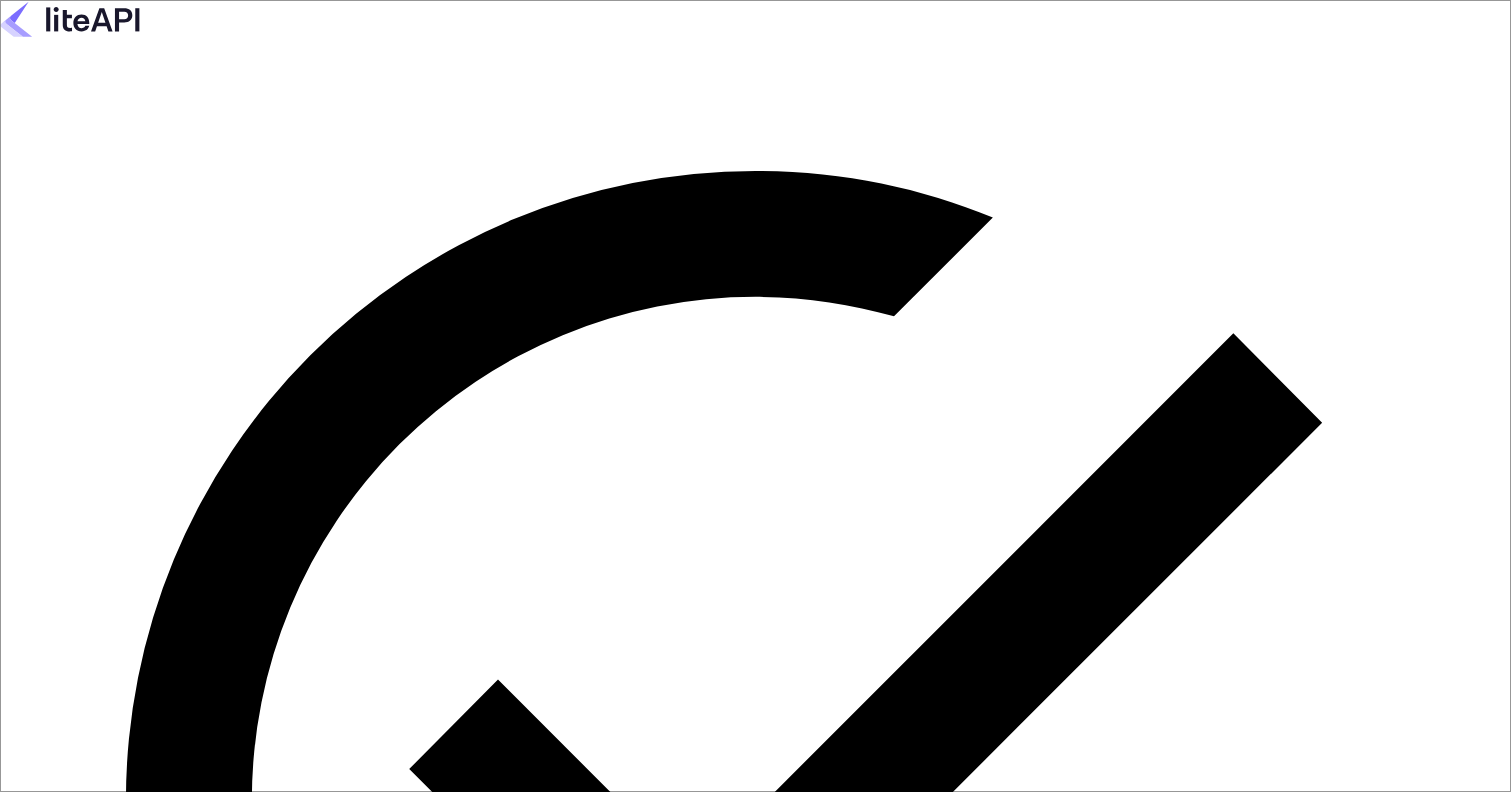 scroll, scrollTop: 0, scrollLeft: 0, axis: both 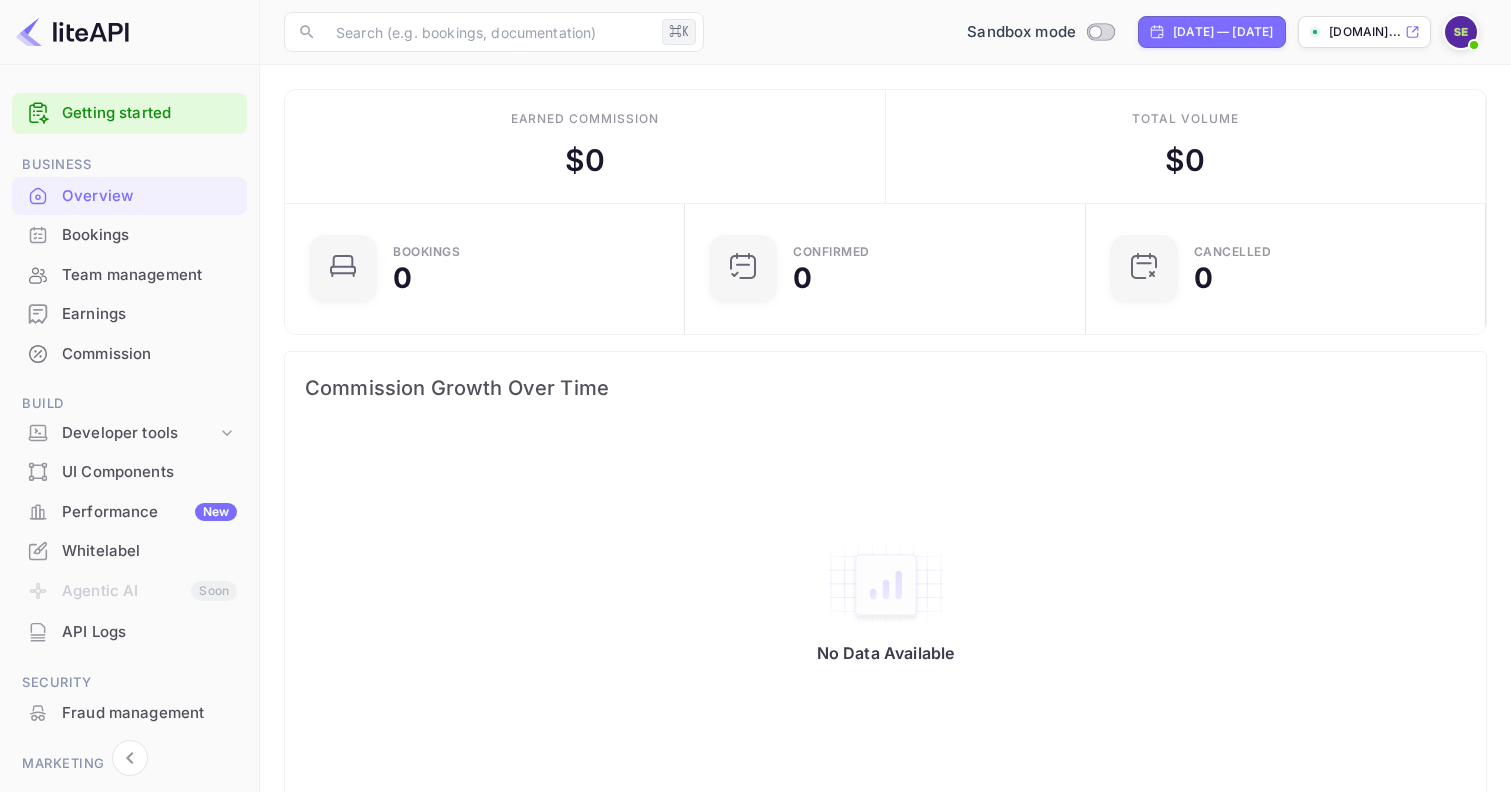 click on "API Logs" at bounding box center [149, 632] 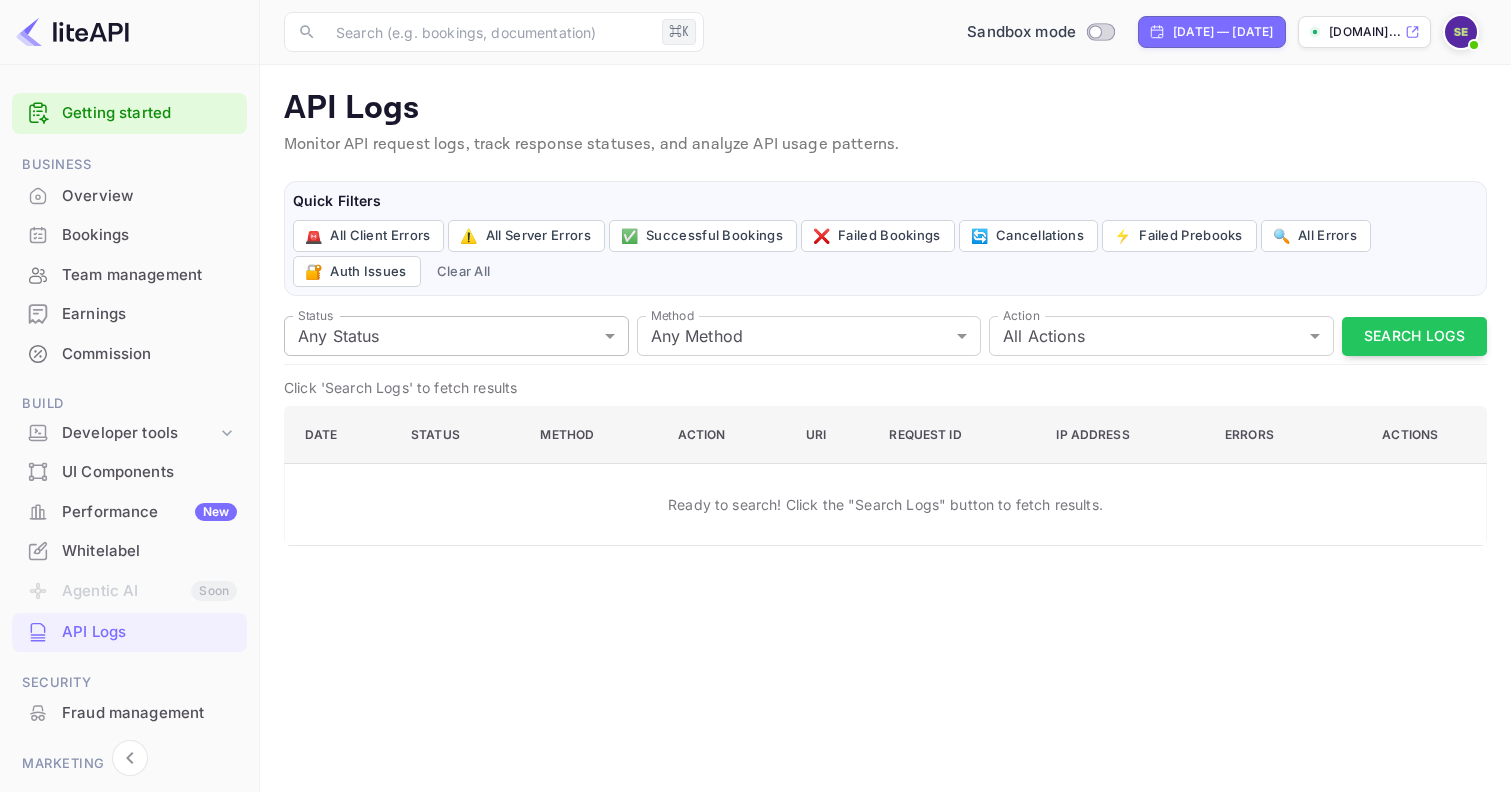 click on "Getting started Business Overview Bookings Team management Earnings Commission Build Developer tools UI Components Performance New Whitelabel Agentic AI Soon API Logs Security Fraud management Marketing Vouchers   Now you can check your travel website directly from the link. Check your website ​ ⌘K ​ Sandbox mode [DATE] — [DATE] [DOMAIN]...   API Logs Monitor API request logs, track response statuses, and analyze API usage patterns. Quick Filters 🚨 All Client Errors ⚠️ All Server Errors ✅ Successful Bookings ❌ Failed Bookings 🔄 Cancellations ⚡ Failed Prebooks 🔍 All Errors 🔐 Auth Issues Clear All Status Any Status all Status Method Any Method all Method Action All Actions all Action Search Logs Click 'Search Logs' to fetch results Date Status Method Action URI Request ID IP Address Errors Actions Ready to search! Click the "Search Logs" button to fetch results. Materio - React Admin Template Click on below buttons to explore PRO version. Demo Download   Yes" at bounding box center [755, 396] 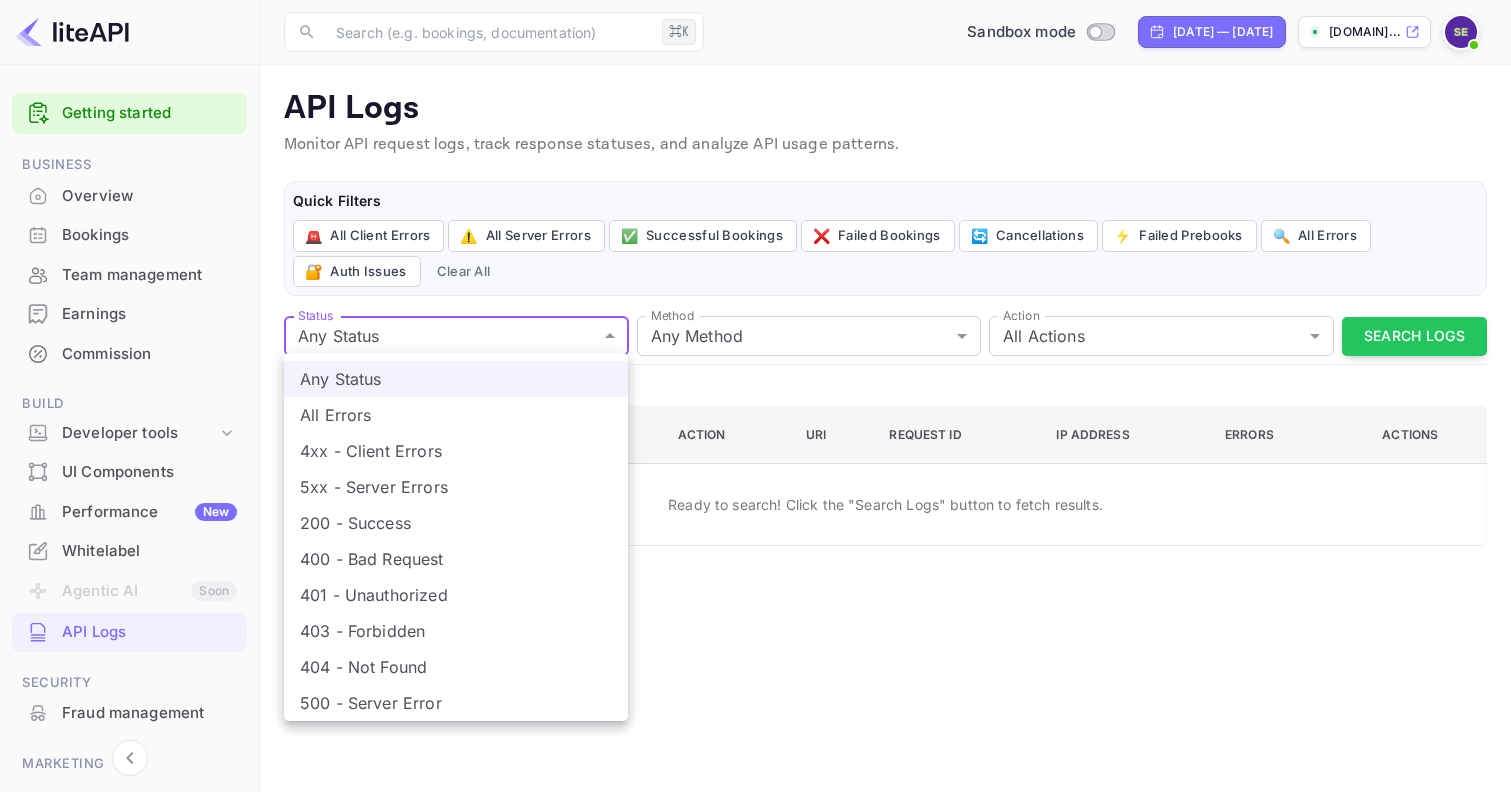 click on "All Errors" at bounding box center [456, 415] 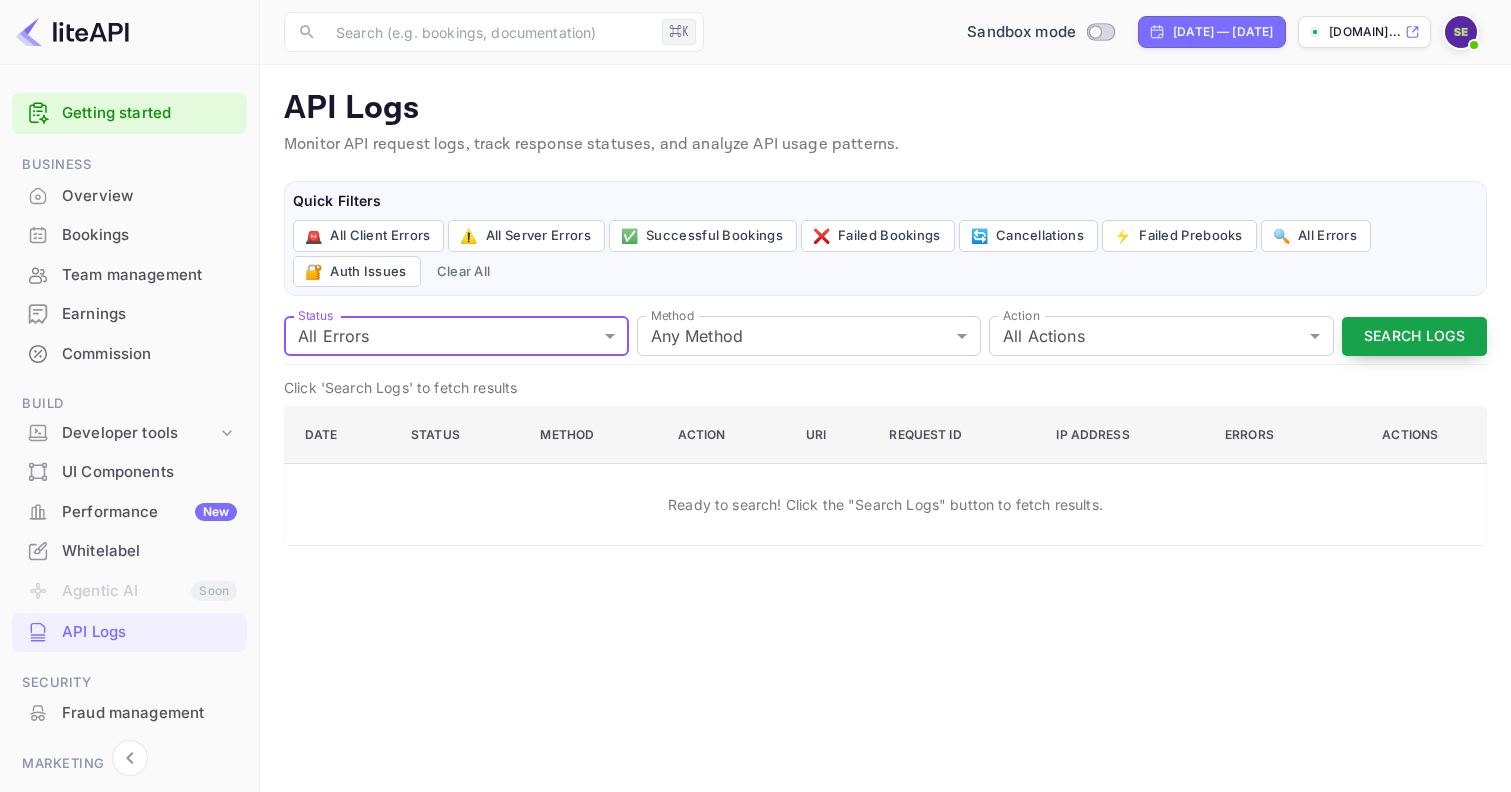 click on "Search Logs" at bounding box center [1414, 336] 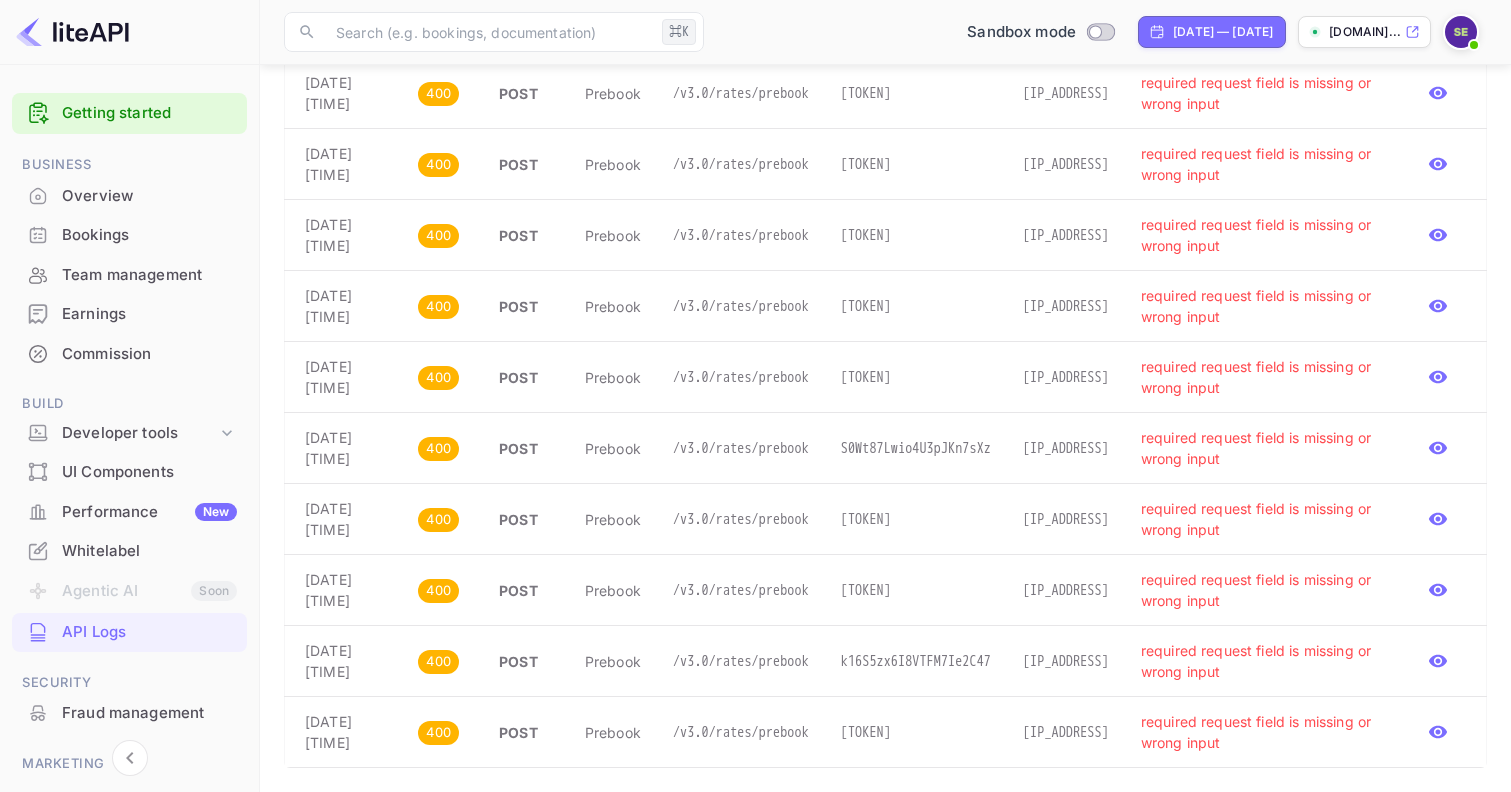 scroll, scrollTop: 1031, scrollLeft: 0, axis: vertical 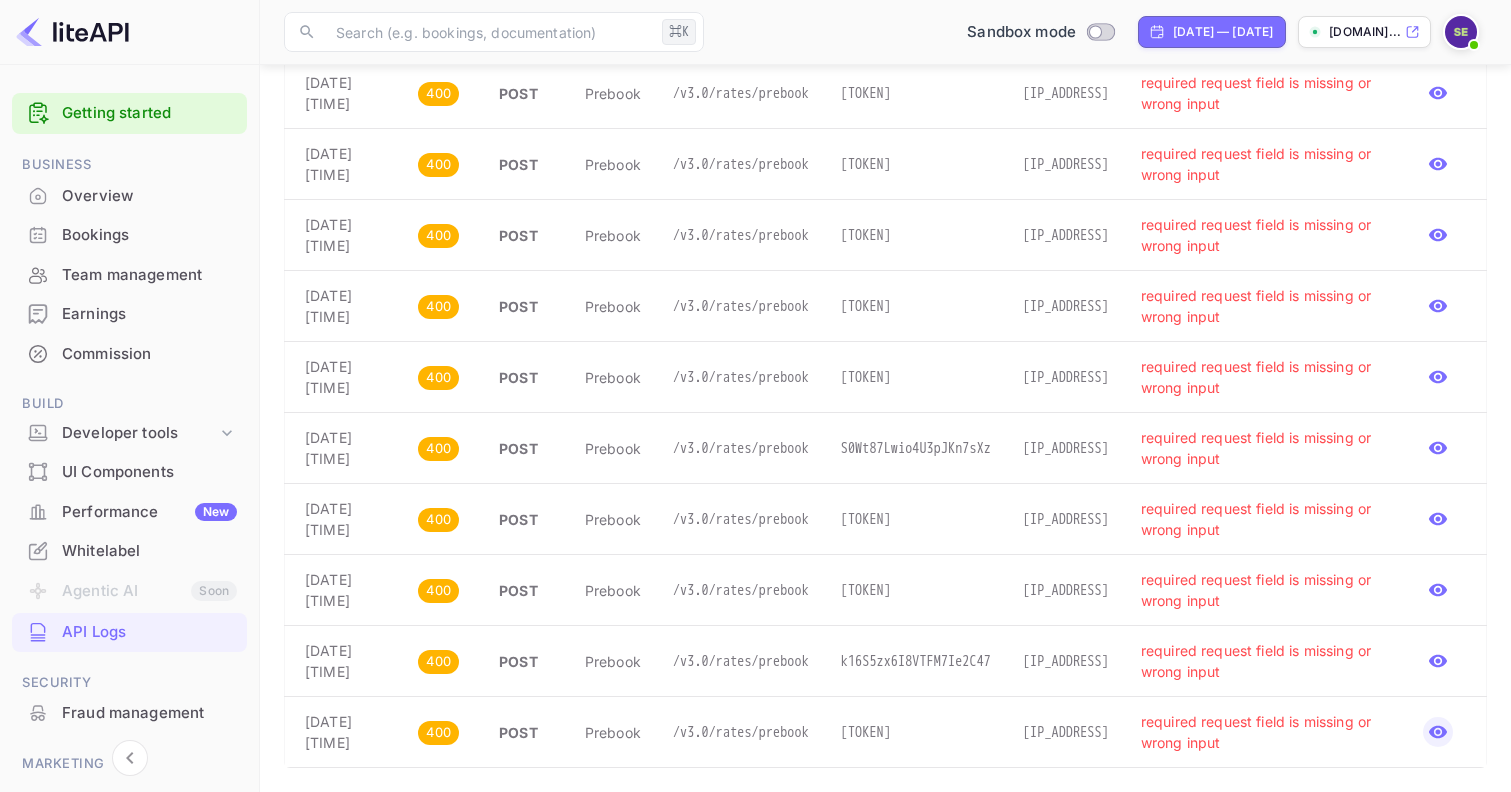 click 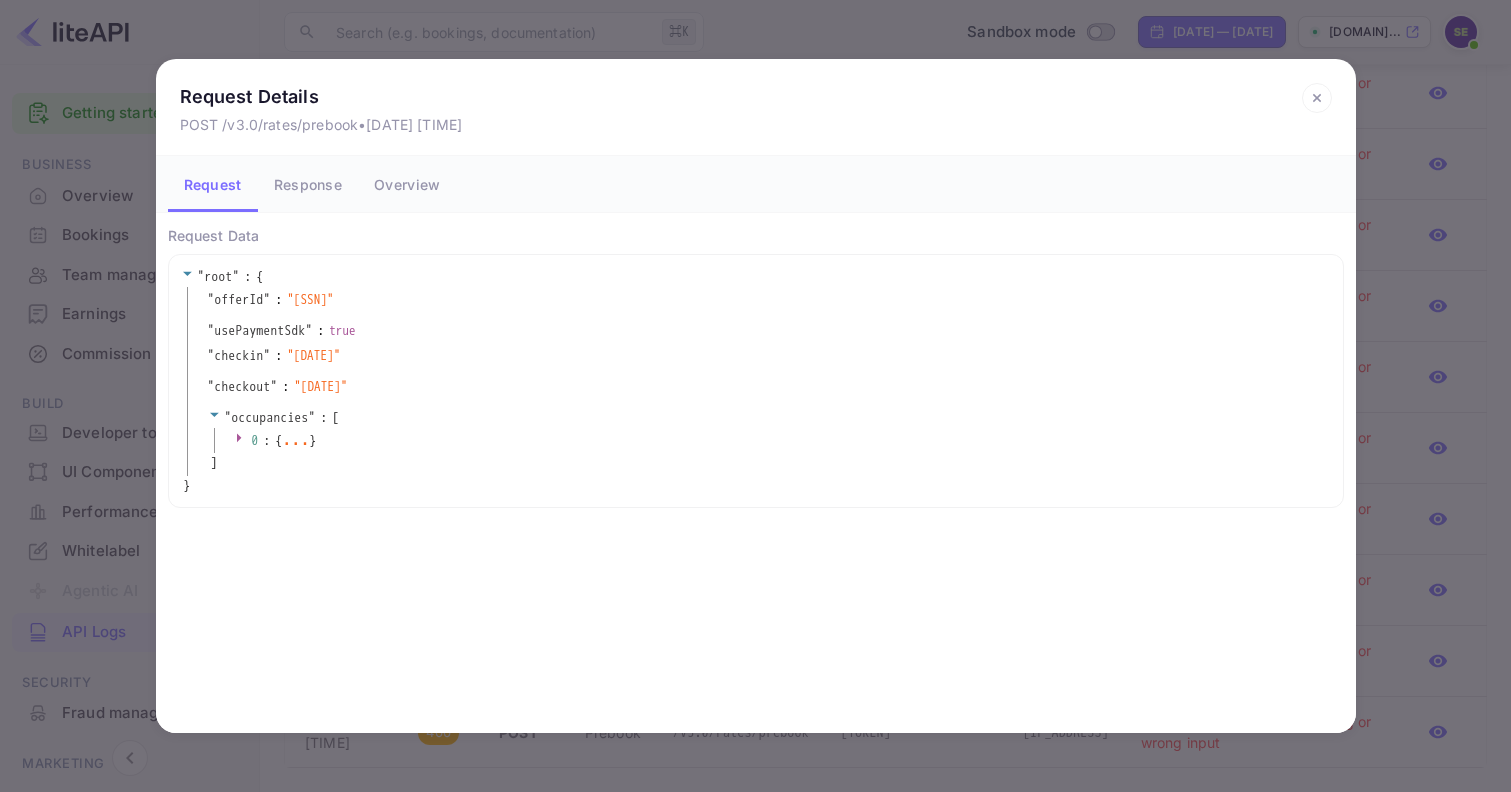 click on "Response" at bounding box center [308, 184] 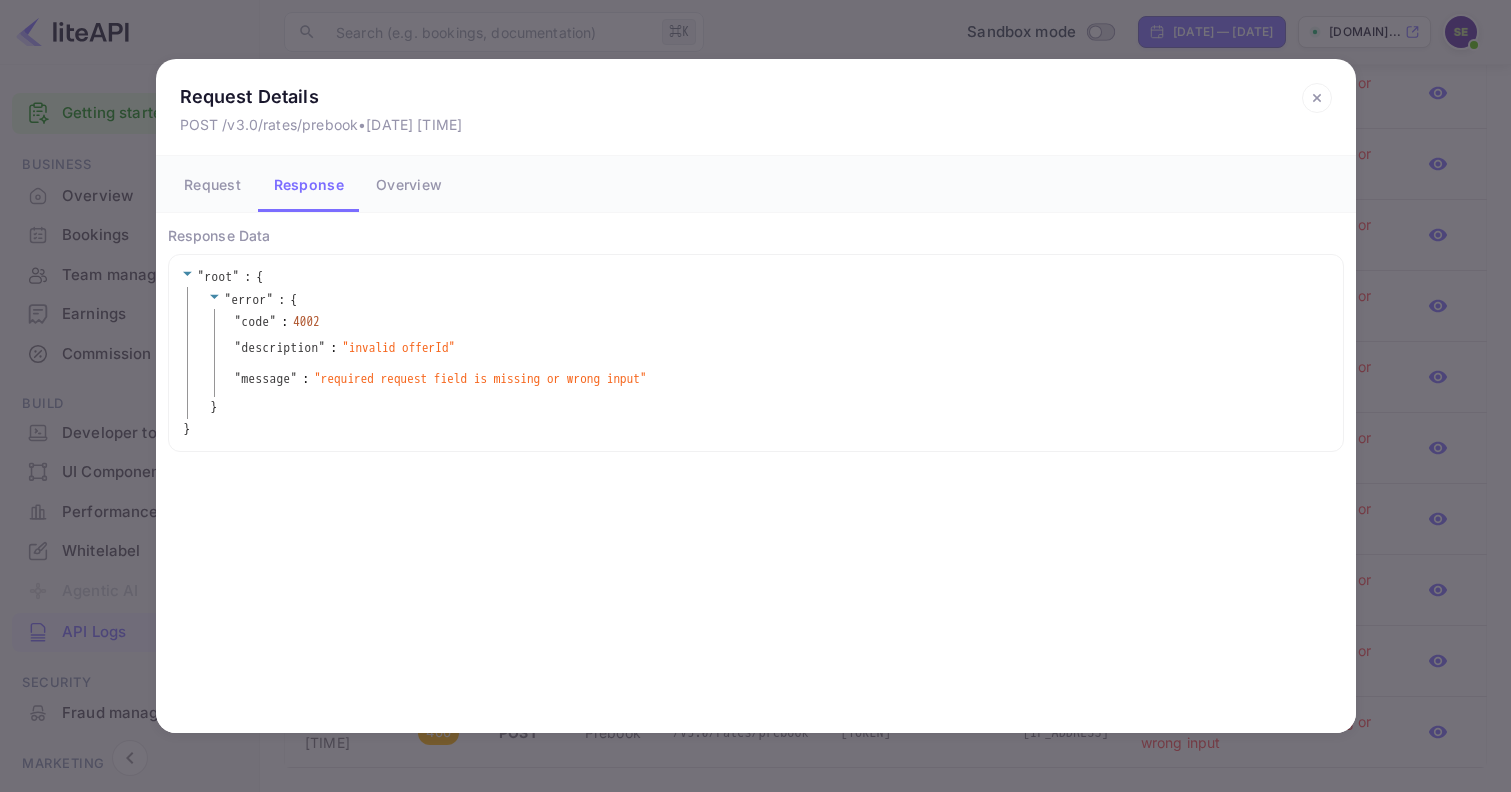 click 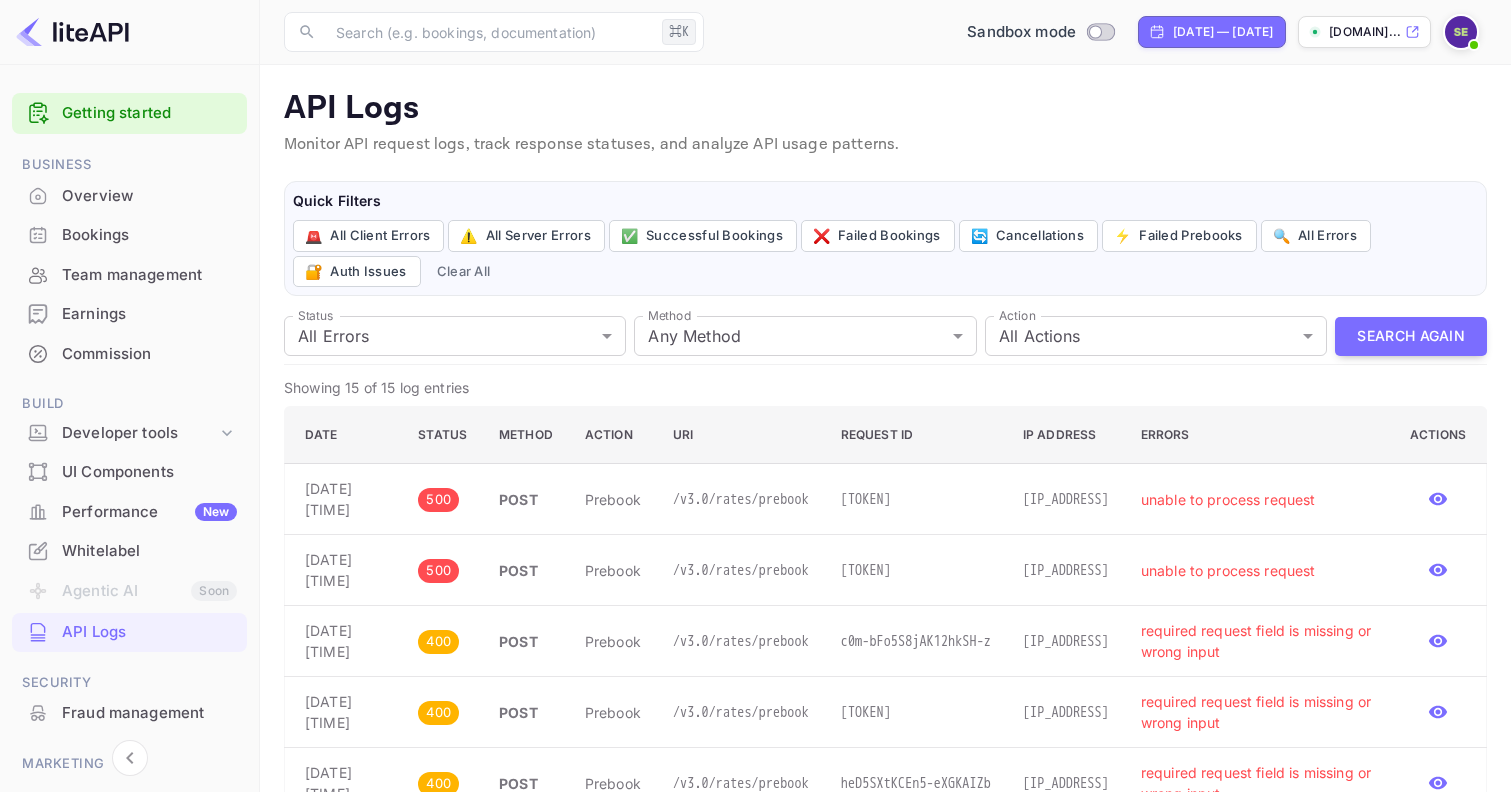 scroll, scrollTop: 0, scrollLeft: 0, axis: both 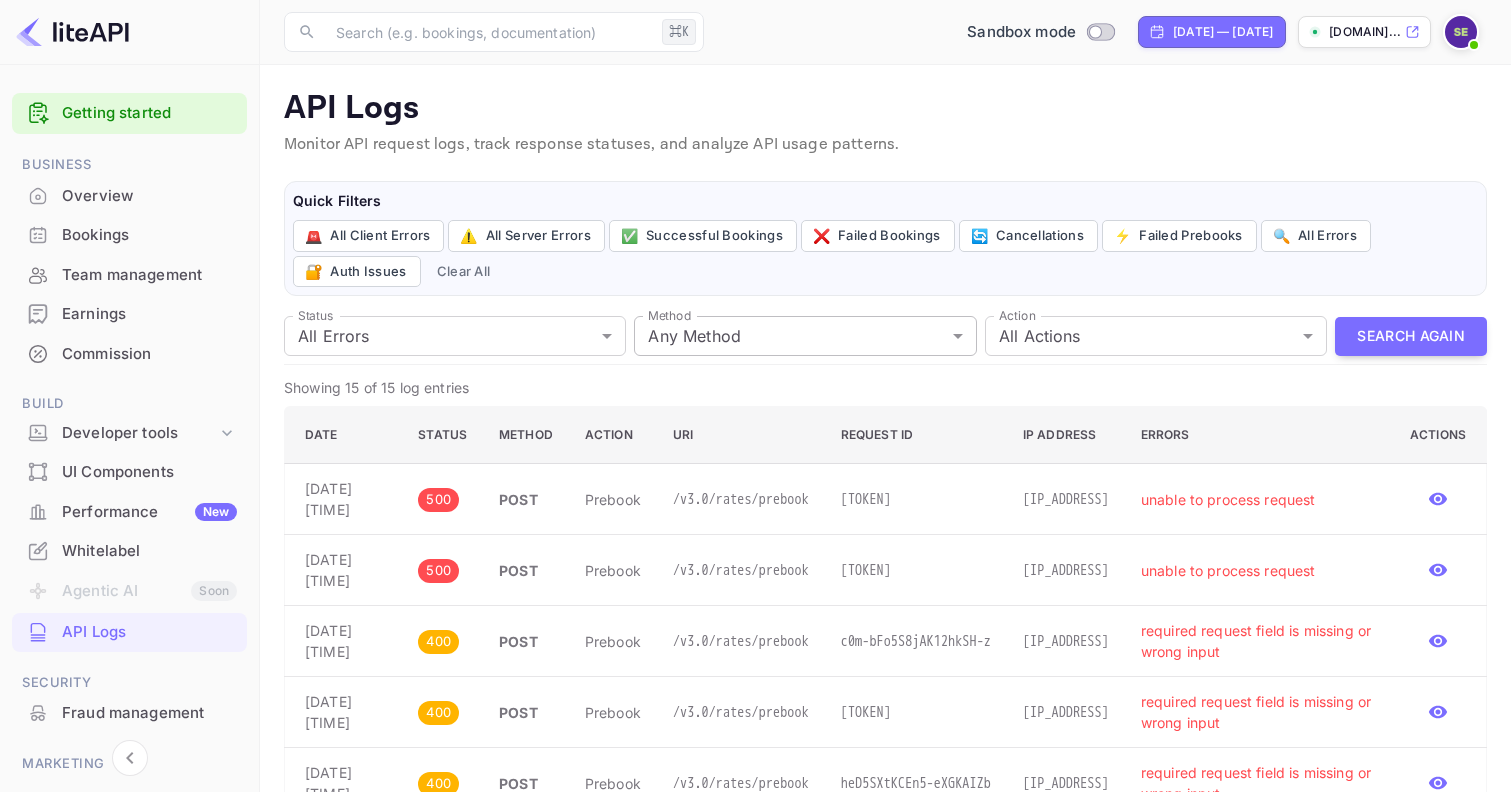 click on "Getting started Business Overview Bookings Team management Earnings Commission Build Developer tools UI Components Performance New Whitelabel Agentic AI Soon API Logs Security Fraud management Marketing Vouchers   Now you can check your travel website directly from the link. Check your website ​ ⌘K ​ Sandbox mode Jul 9, 2025 — Aug 8, 2025 sait-emre-erciyes-bwia...   API Logs Monitor API request logs, track response statuses, and analyze API usage patterns. Quick Filters 🚨 All Client Errors ⚠️ All Server Errors ✅ Successful Bookings ❌ Failed Bookings 🔄 Cancellations ⚡ Failed Prebooks 🔍 All Errors 🔐 Auth Issues Clear All Status All Errors 4xx,5xx Status Method Any Method all Method Action All Actions all Action Search Again Showing 15 of 15 log entries Date Status Method Action URI Request ID IP Address Errors Actions Aug 07, 2025 14:47:41 500 POST prebook /v3.0/rates/prebook lLHlzBWvHfk1Abq8XFv_i 34.74.131.180 unable to process request Aug 07, 2025 14:47:27 500 POST prebook 400" at bounding box center [755, 776] 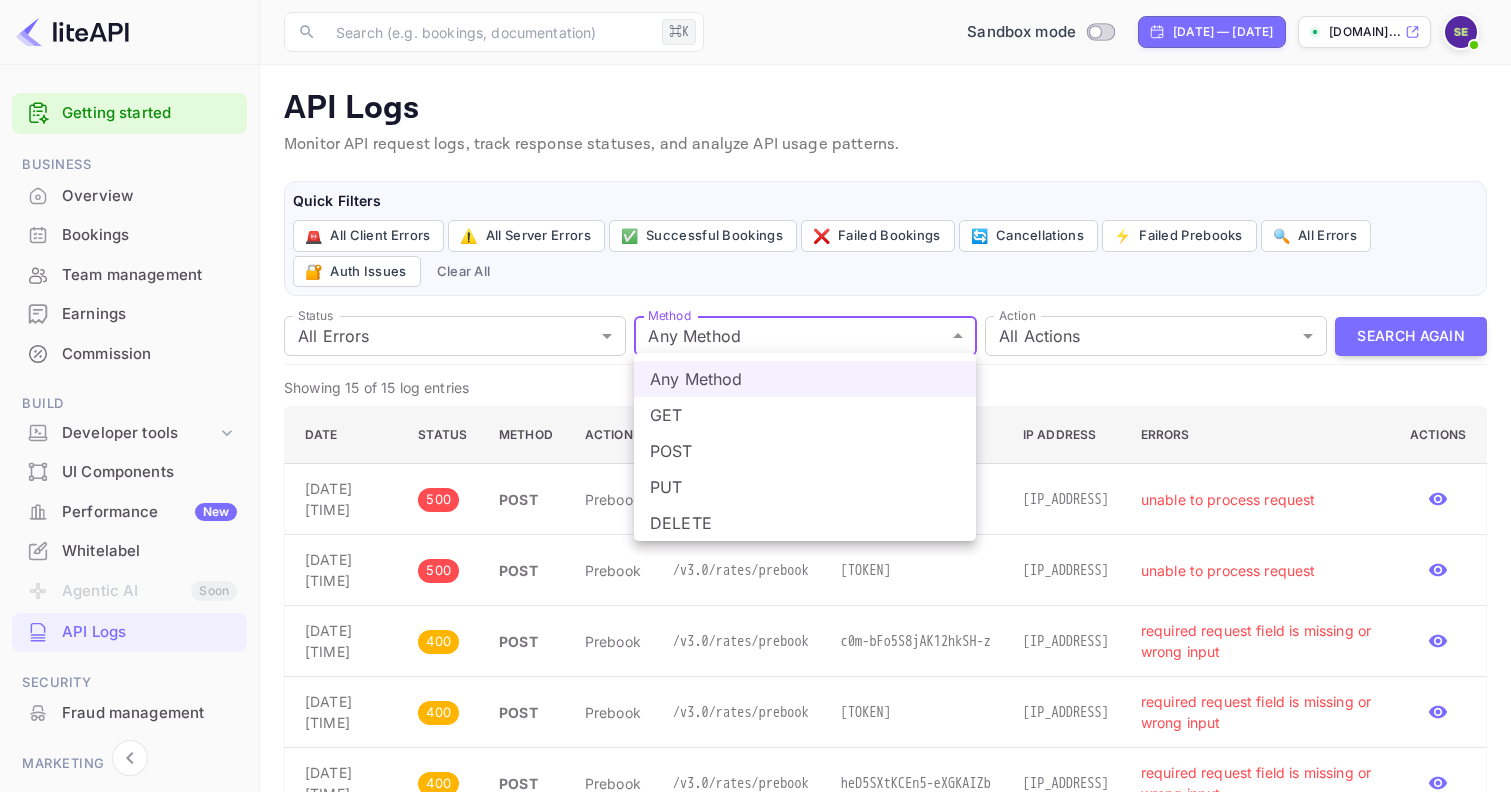 click at bounding box center (755, 396) 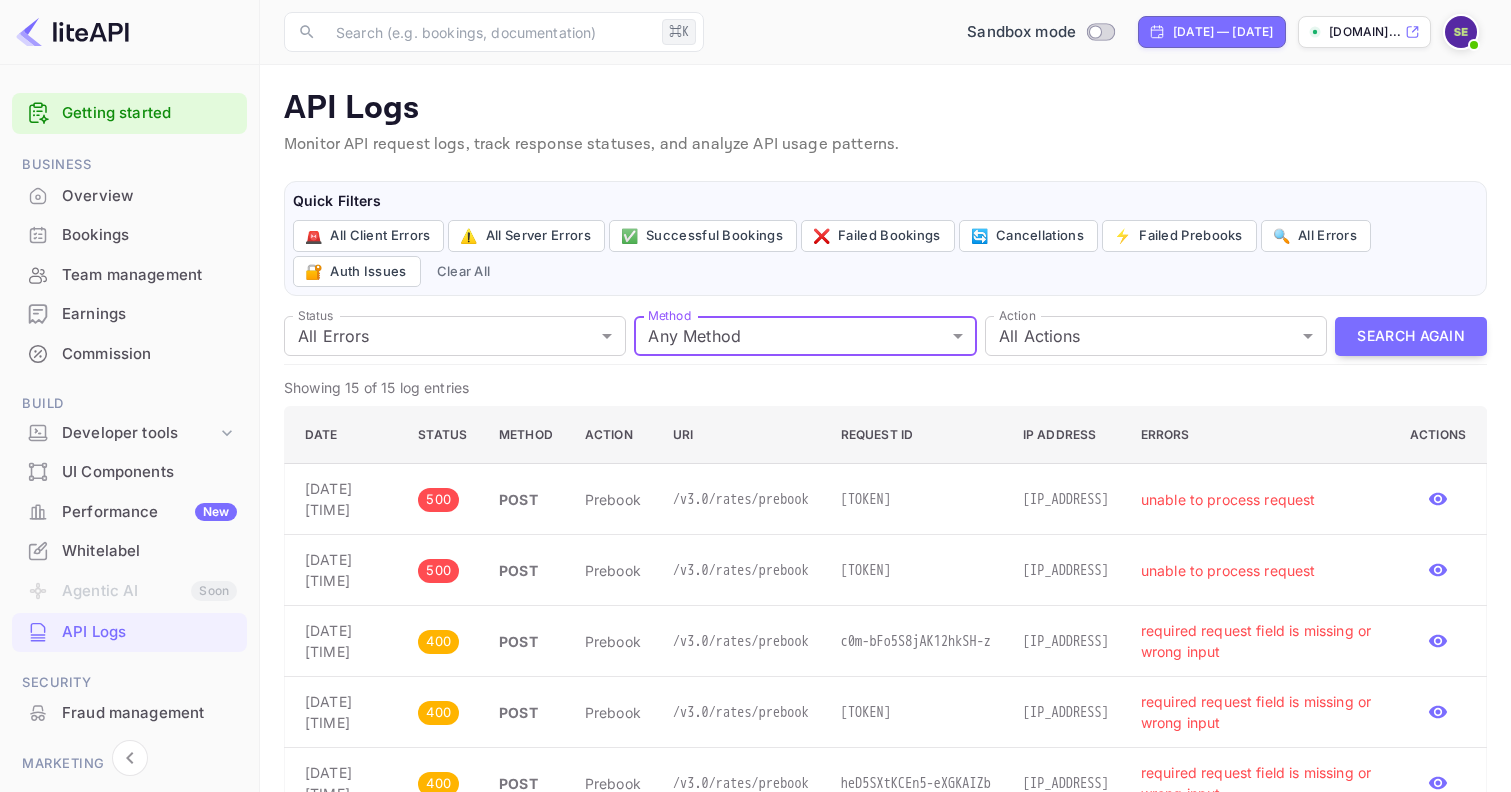 click on "Getting started Business Overview Bookings Team management Earnings Commission Build Developer tools UI Components Performance New Whitelabel Agentic AI Soon API Logs Security Fraud management Marketing Vouchers   Now you can check your travel website directly from the link. Check your website ​ ⌘K ​ Sandbox mode Jul 9, 2025 — Aug 8, 2025 sait-emre-erciyes-bwia...   API Logs Monitor API request logs, track response statuses, and analyze API usage patterns. Quick Filters 🚨 All Client Errors ⚠️ All Server Errors ✅ Successful Bookings ❌ Failed Bookings 🔄 Cancellations ⚡ Failed Prebooks 🔍 All Errors 🔐 Auth Issues Clear All Status All Errors 4xx,5xx Status Method Any Method all Method Action All Actions all Action Search Again Showing 15 of 15 log entries Date Status Method Action URI Request ID IP Address Errors Actions Aug 07, 2025 14:47:41 500 POST prebook /v3.0/rates/prebook lLHlzBWvHfk1Abq8XFv_i 34.74.131.180 unable to process request Aug 07, 2025 14:47:27 500 POST prebook 400" at bounding box center (755, 776) 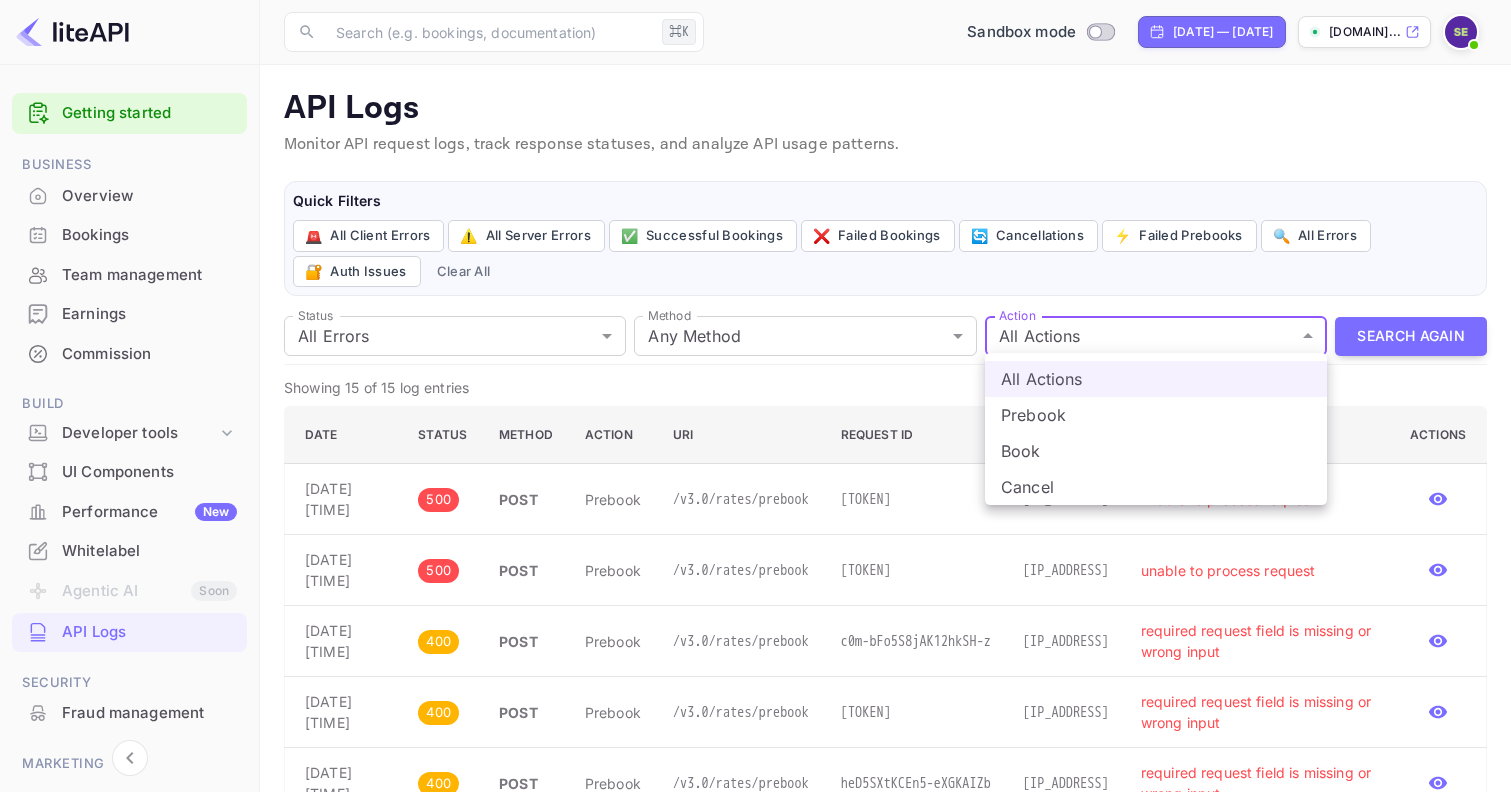 click on "Book" at bounding box center [1156, 451] 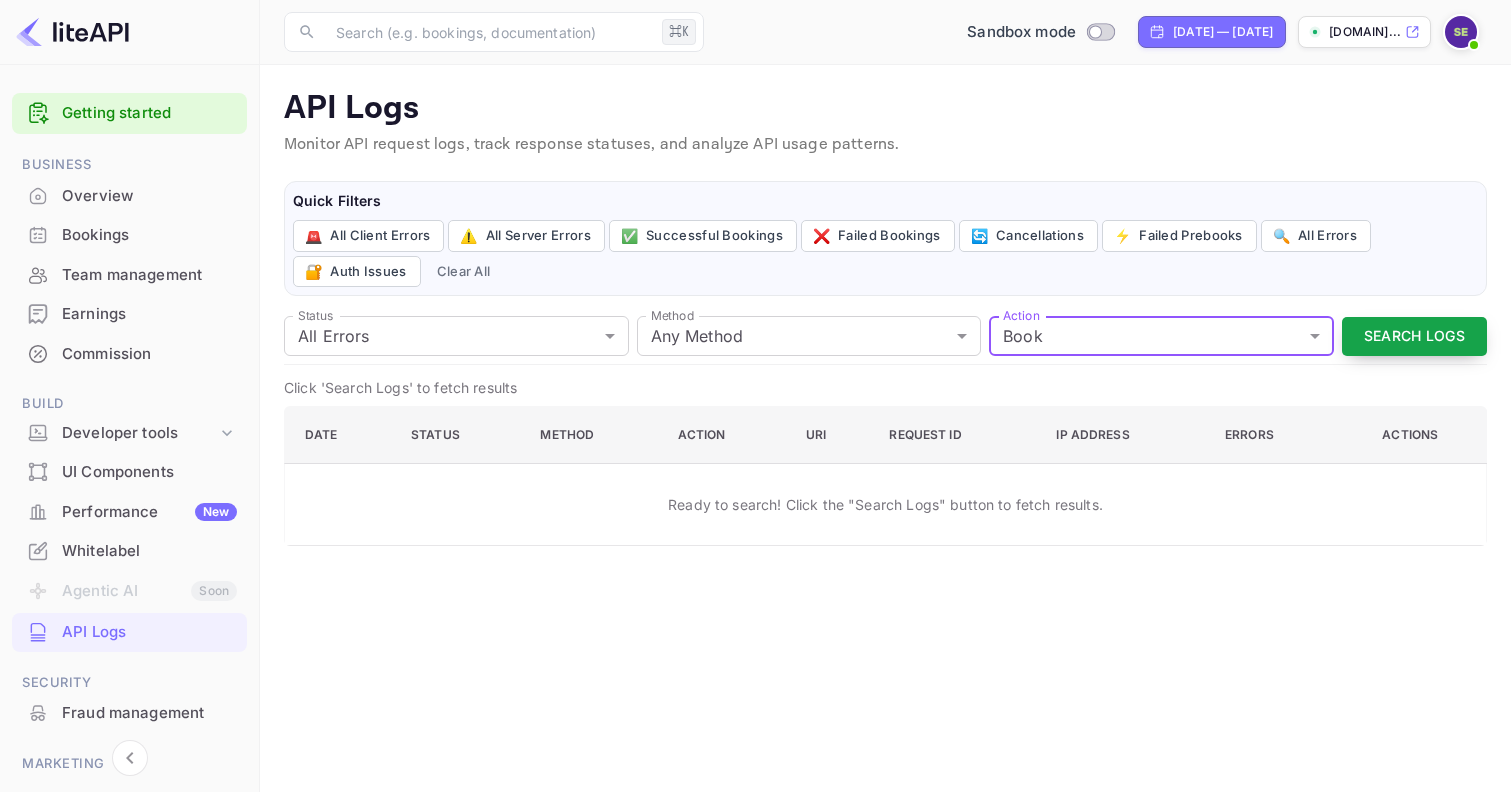 click on "Search Logs" at bounding box center [1414, 336] 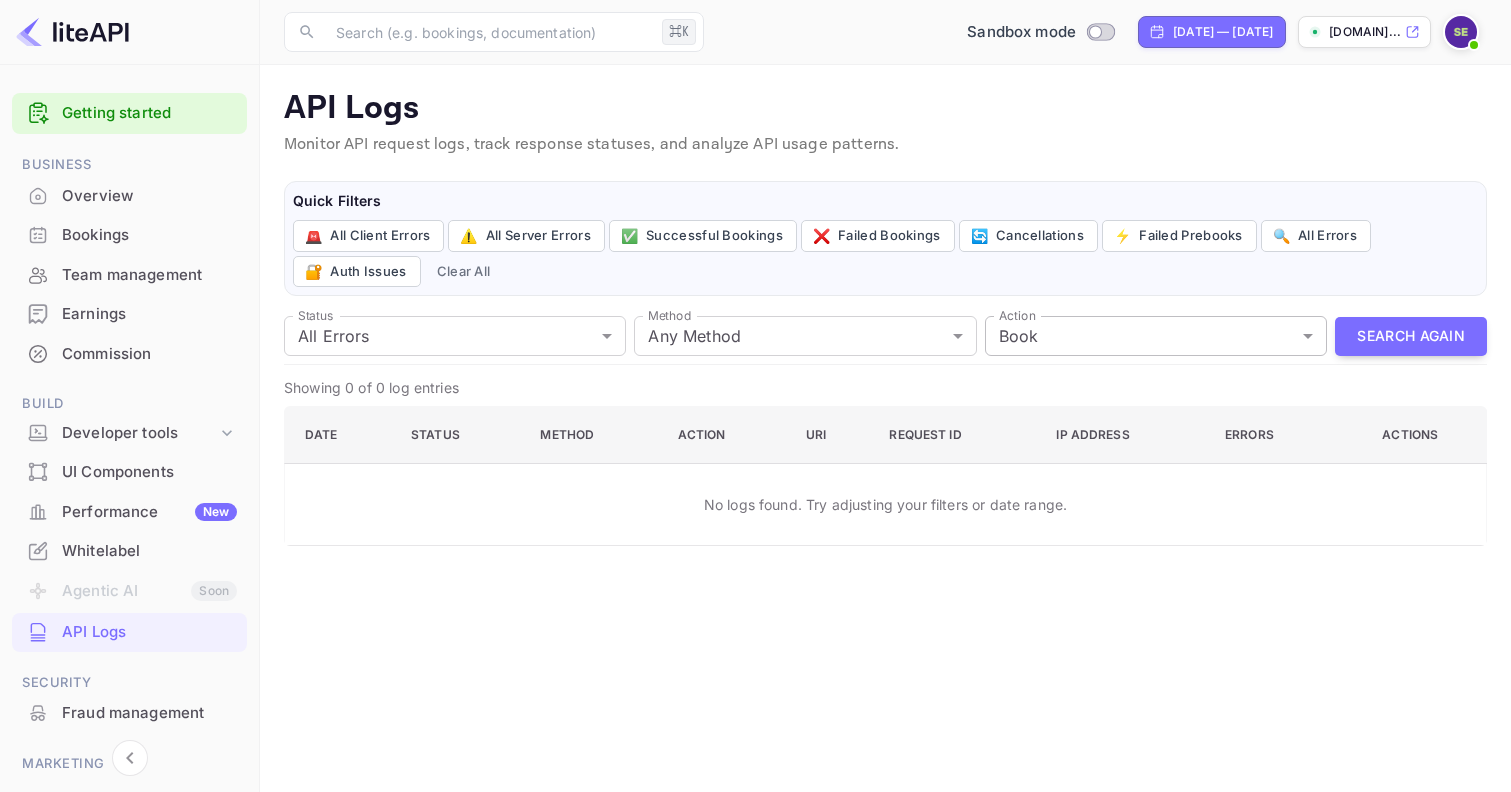 click on "Getting started Business Overview Bookings Team management Earnings Commission Build Developer tools UI Components Performance New Whitelabel Agentic AI Soon API Logs Security Fraud management Marketing Vouchers   Now you can check your travel website directly from the link. Check your website ​ ⌘K ​ Sandbox mode Jul 9, 2025 — Aug 8, 2025 sait-emre-erciyes-bwia...   API Logs Monitor API request logs, track response statuses, and analyze API usage patterns. Quick Filters 🚨 All Client Errors ⚠️ All Server Errors ✅ Successful Bookings ❌ Failed Bookings 🔄 Cancellations ⚡ Failed Prebooks 🔍 All Errors 🔐 Auth Issues Clear All Status All Errors 4xx,5xx Status Method Any Method all Method Action Book book Action Search Again Showing 0 of 0 log entries Date Status Method Action URI Request ID IP Address Errors Actions No logs found. Try adjusting your filters or date range. Materio - React Admin Template Click on below buttons to explore PRO version. Demo Download   liteAPI Yes No" at bounding box center (755, 396) 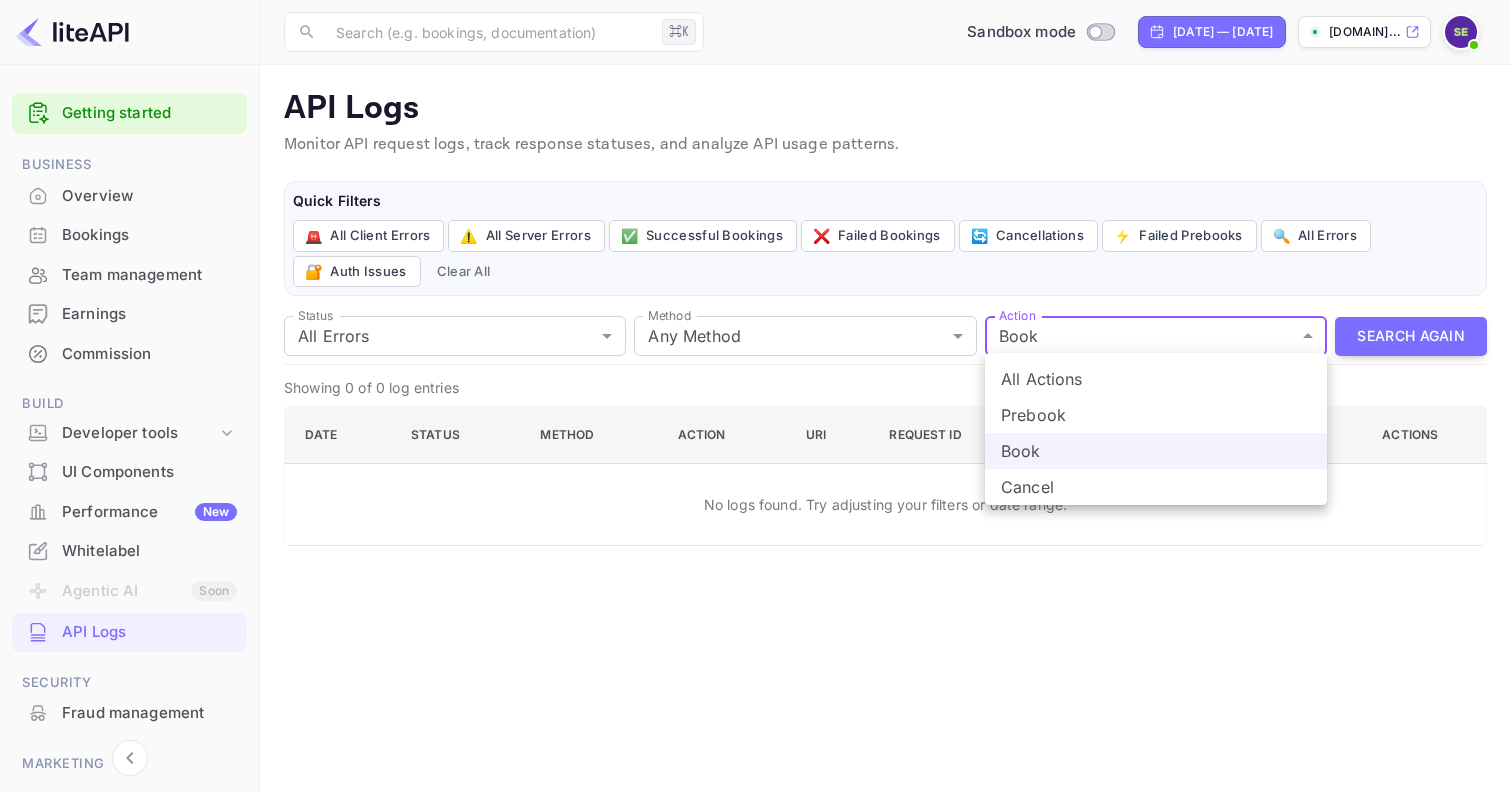 click on "Prebook" at bounding box center [1156, 415] 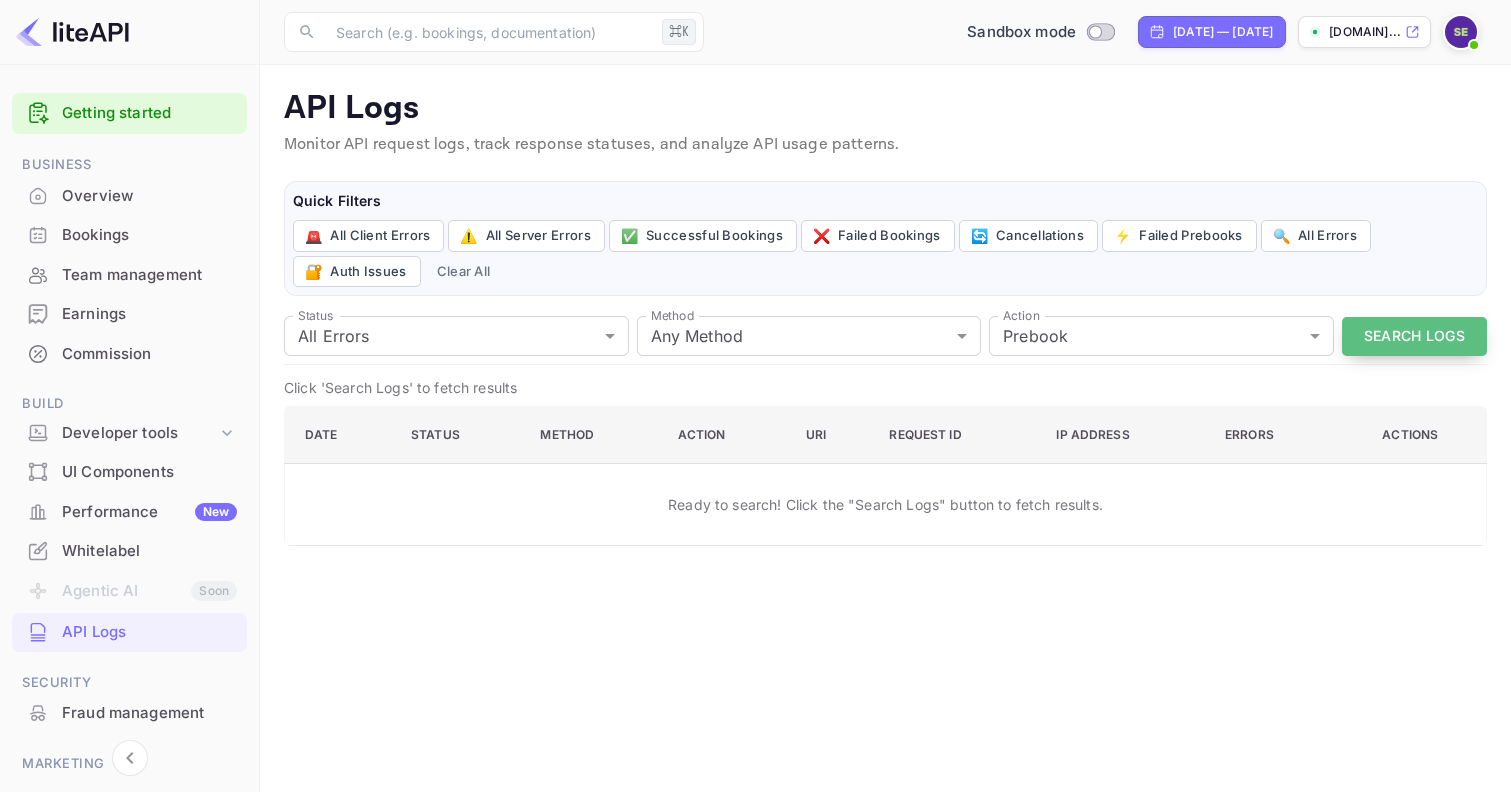 click on "Search Logs" at bounding box center (1414, 336) 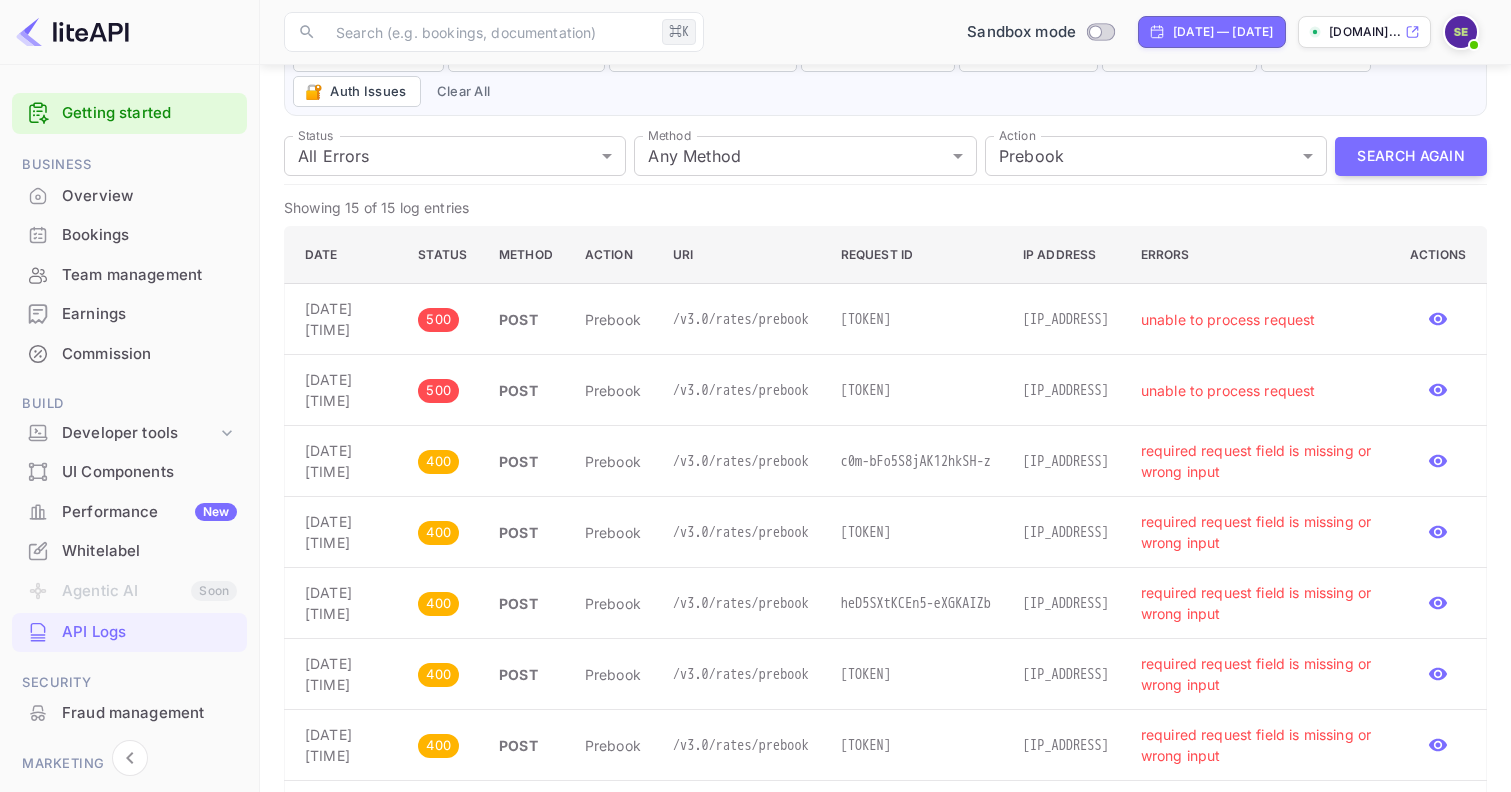 scroll, scrollTop: 177, scrollLeft: 0, axis: vertical 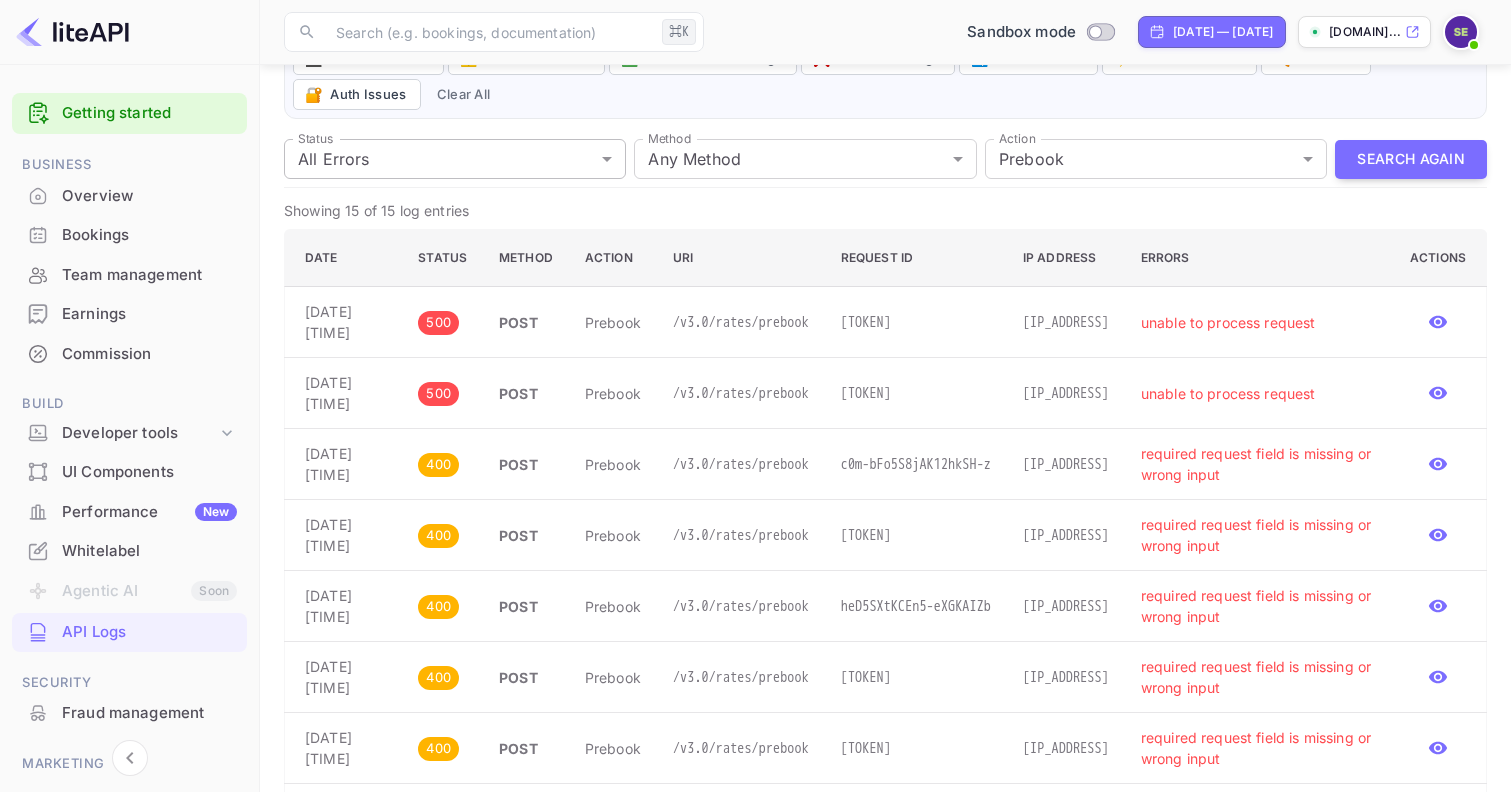 click on "Getting started Business Overview Bookings Team management Earnings Commission Build Developer tools UI Components Performance New Whitelabel Agentic AI Soon API Logs Security Fraud management Marketing Vouchers   Now you can check your travel website directly from the link. Check your website ​ ⌘K ​ Sandbox mode Jul 9, 2025 — Aug 8, 2025 sait-emre-erciyes-bwia...   API Logs Monitor API request logs, track response statuses, and analyze API usage patterns. Quick Filters 🚨 All Client Errors ⚠️ All Server Errors ✅ Successful Bookings ❌ Failed Bookings 🔄 Cancellations ⚡ Failed Prebooks 🔍 All Errors 🔐 Auth Issues Clear All Status All Errors 4xx,5xx Status Method Any Method all Method Action Prebook prebook Action Search Again Showing 15 of 15 log entries Date Status Method Action URI Request ID IP Address Errors Actions Aug 07, 2025 14:47:41 500 POST prebook /v3.0/rates/prebook lLHlzBWvHfk1Abq8XFv_i 34.74.131.180 unable to process request Aug 07, 2025 14:47:27 500 POST prebook 400" at bounding box center (755, 599) 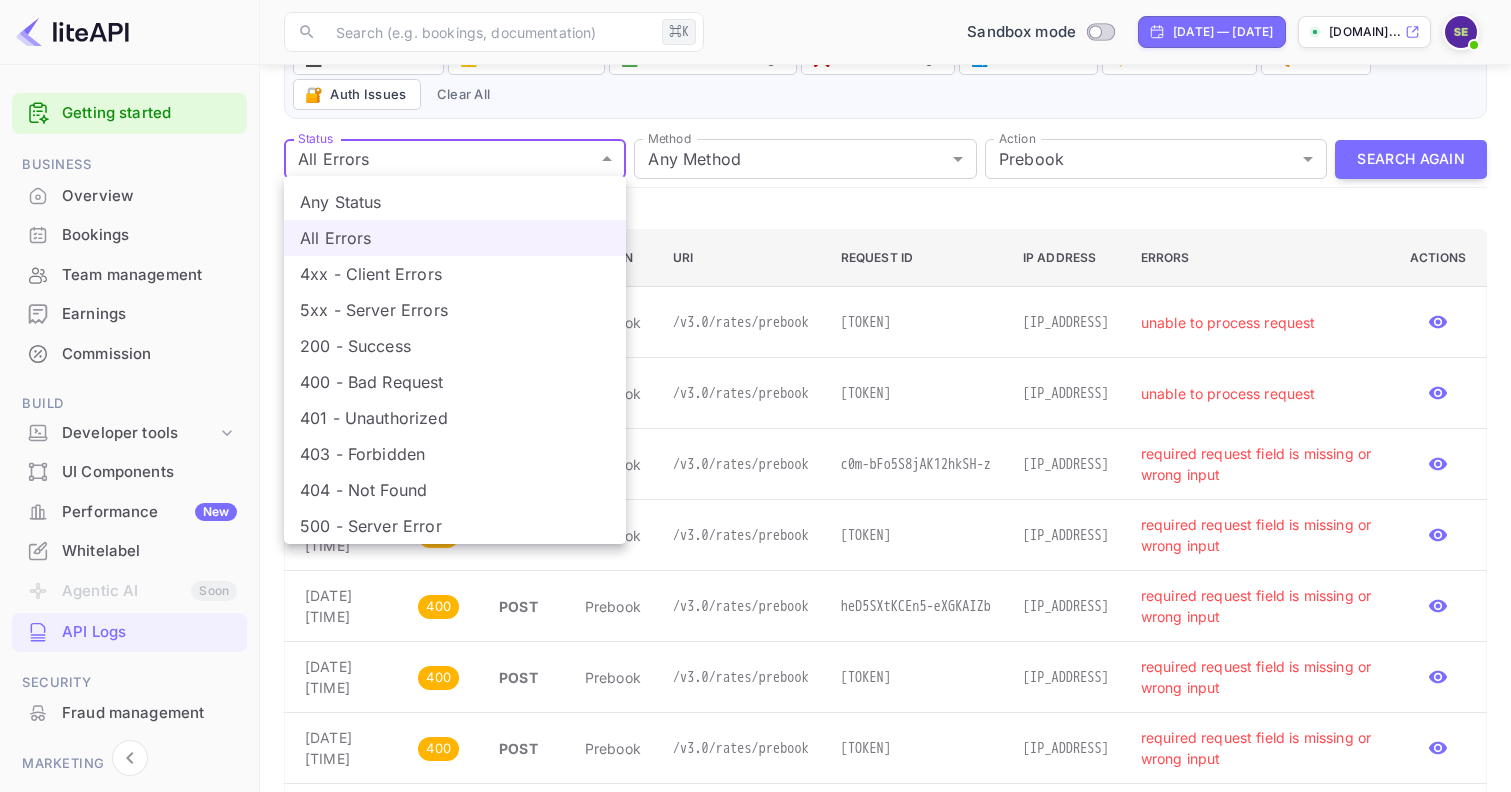 click on "Any Status" at bounding box center (455, 202) 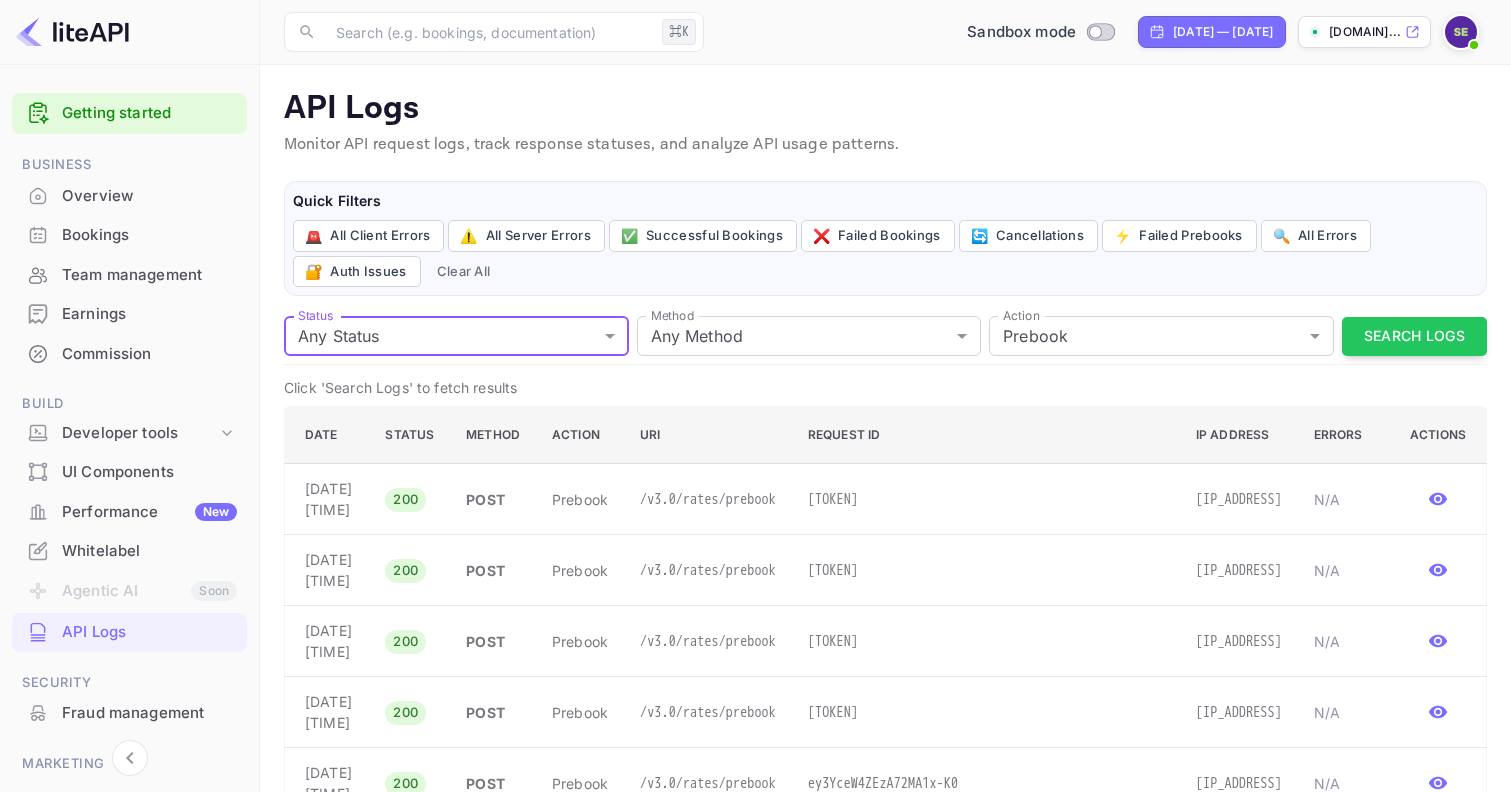 scroll, scrollTop: 0, scrollLeft: 0, axis: both 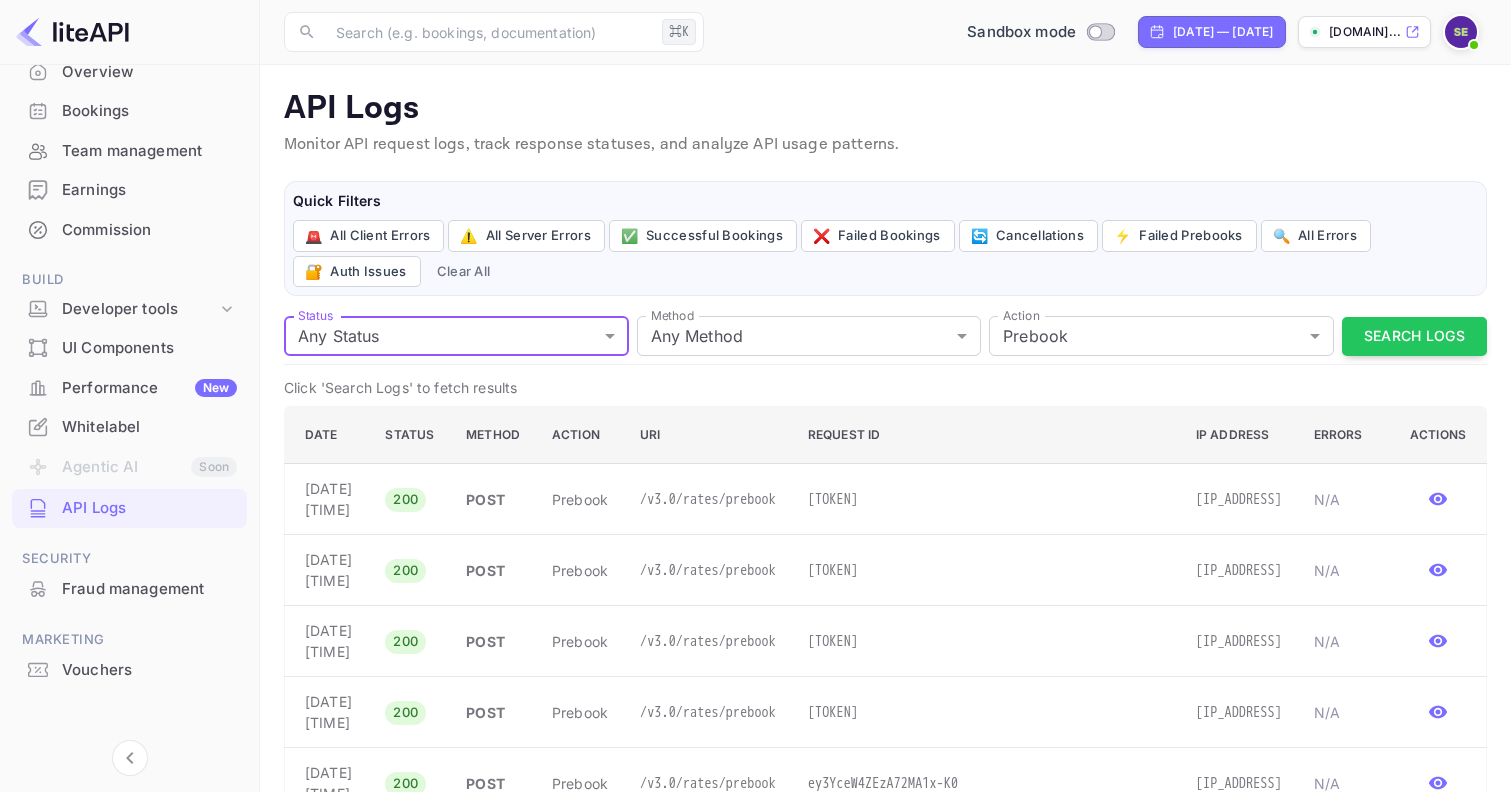 click on "Whitelabel" at bounding box center [149, 427] 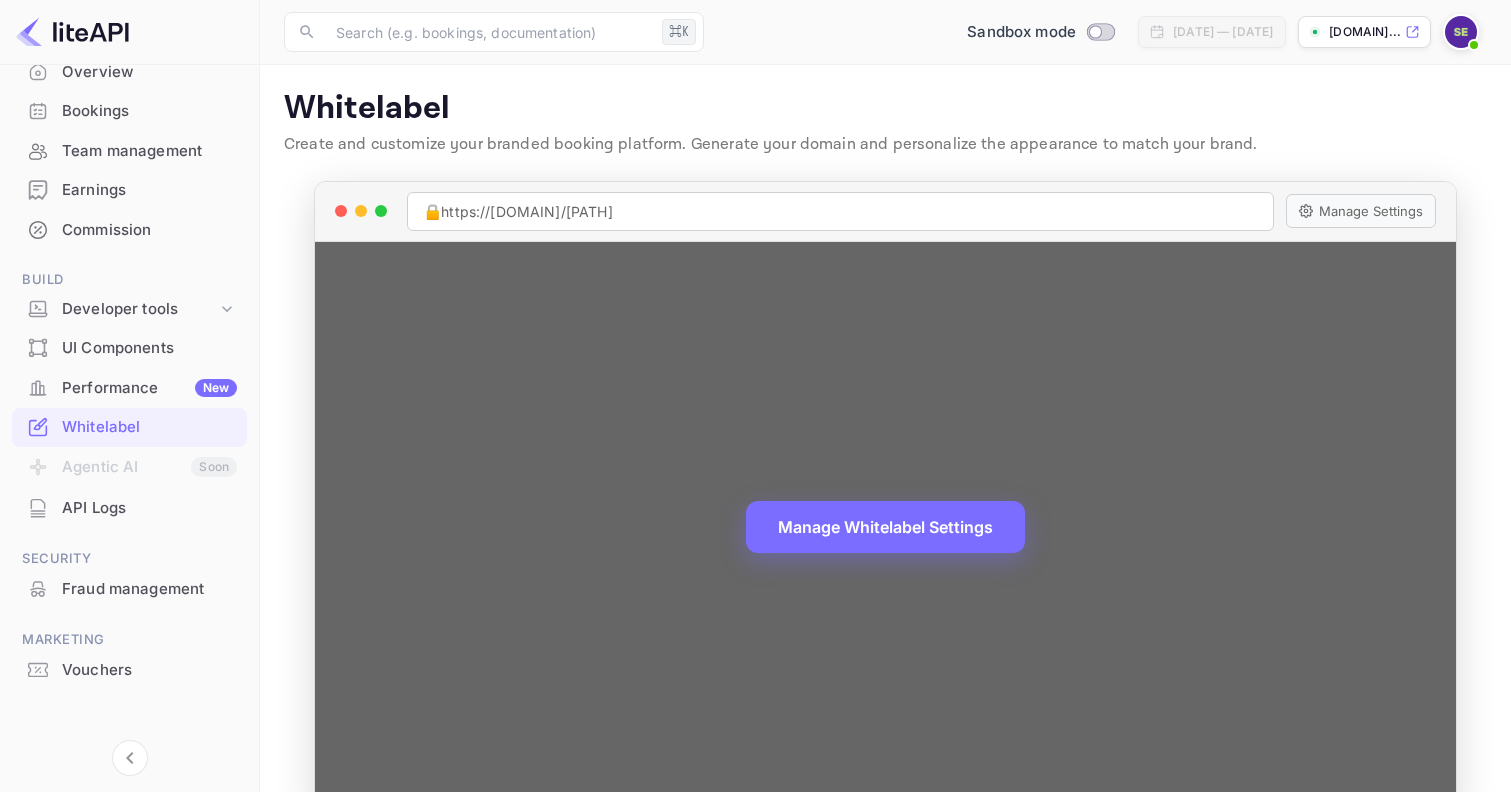 click on "🔒  https://sait-emre-erciyes-bwiad.nuitee.link" at bounding box center (840, 211) 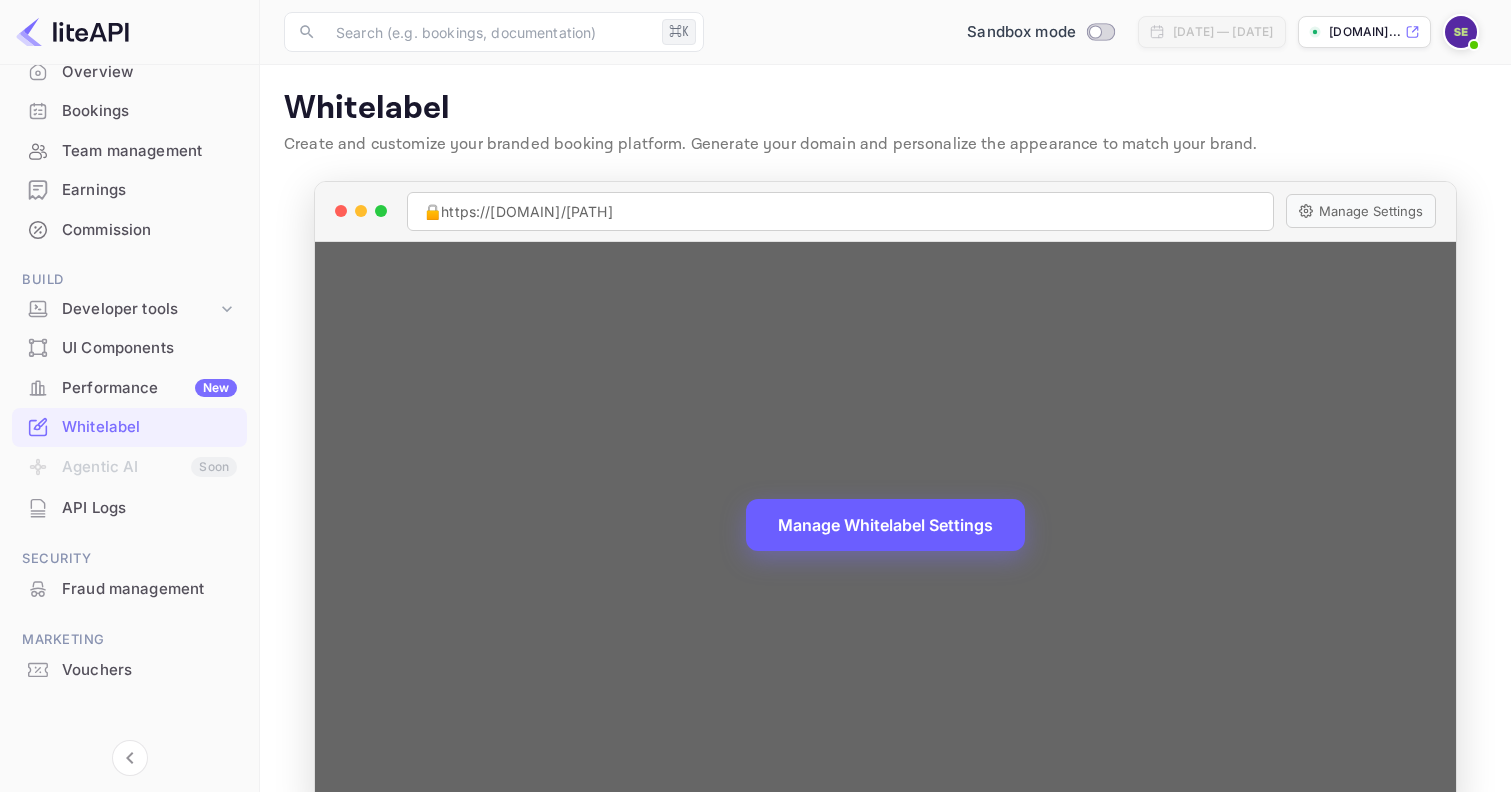 click on "Manage Whitelabel Settings" at bounding box center [885, 525] 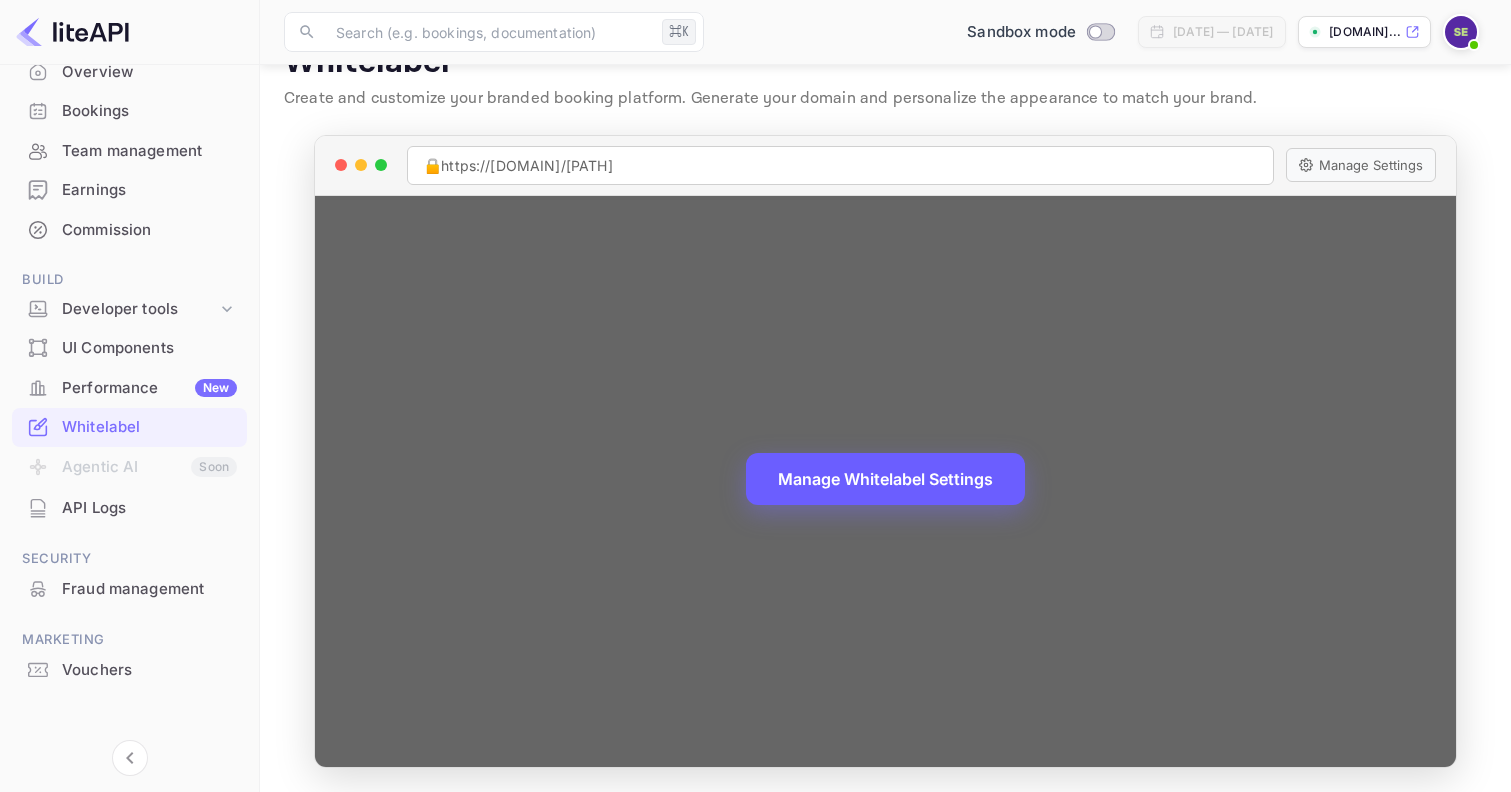 scroll, scrollTop: 46, scrollLeft: 0, axis: vertical 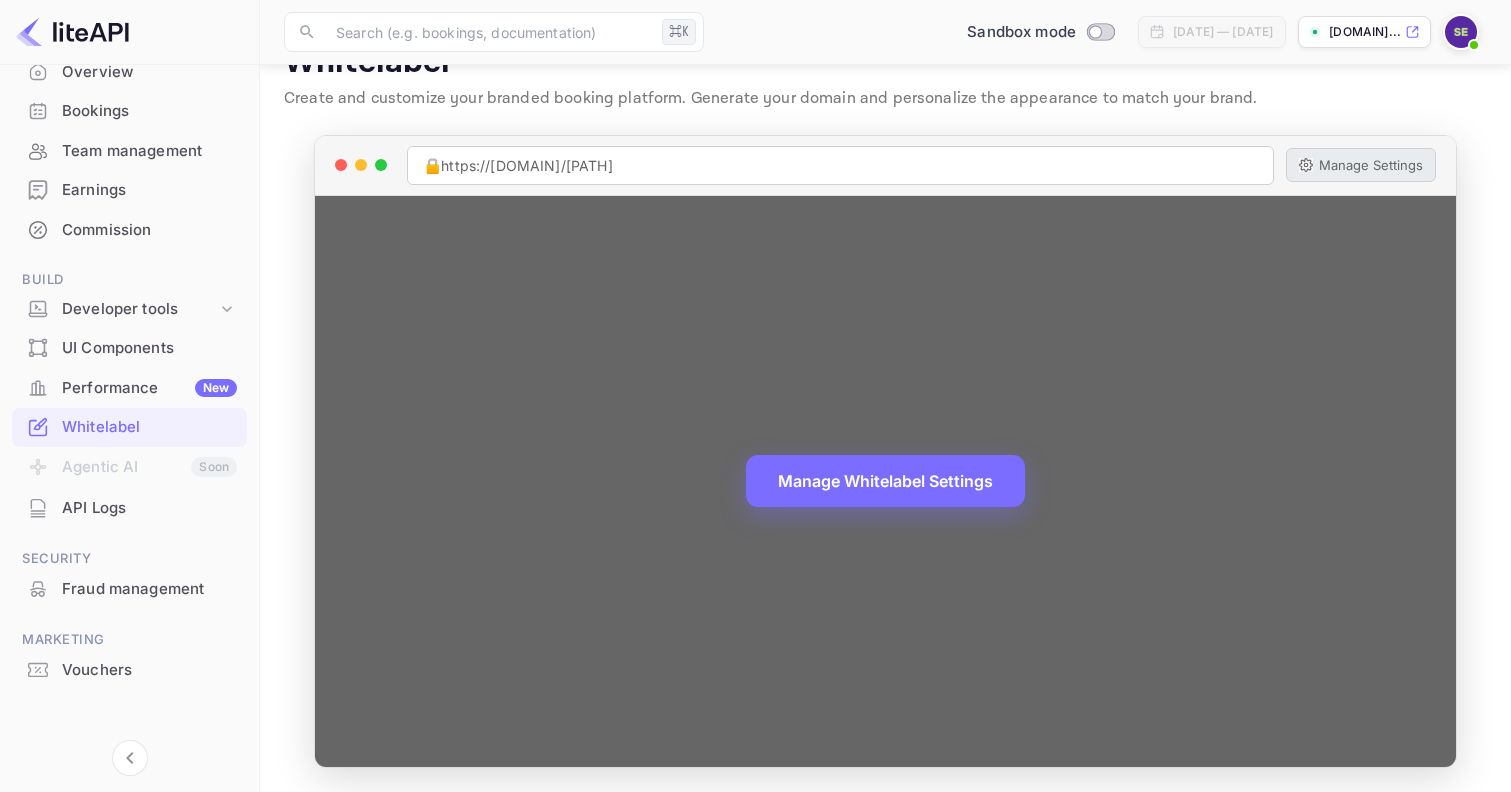 click on "Manage Settings" at bounding box center [1361, 165] 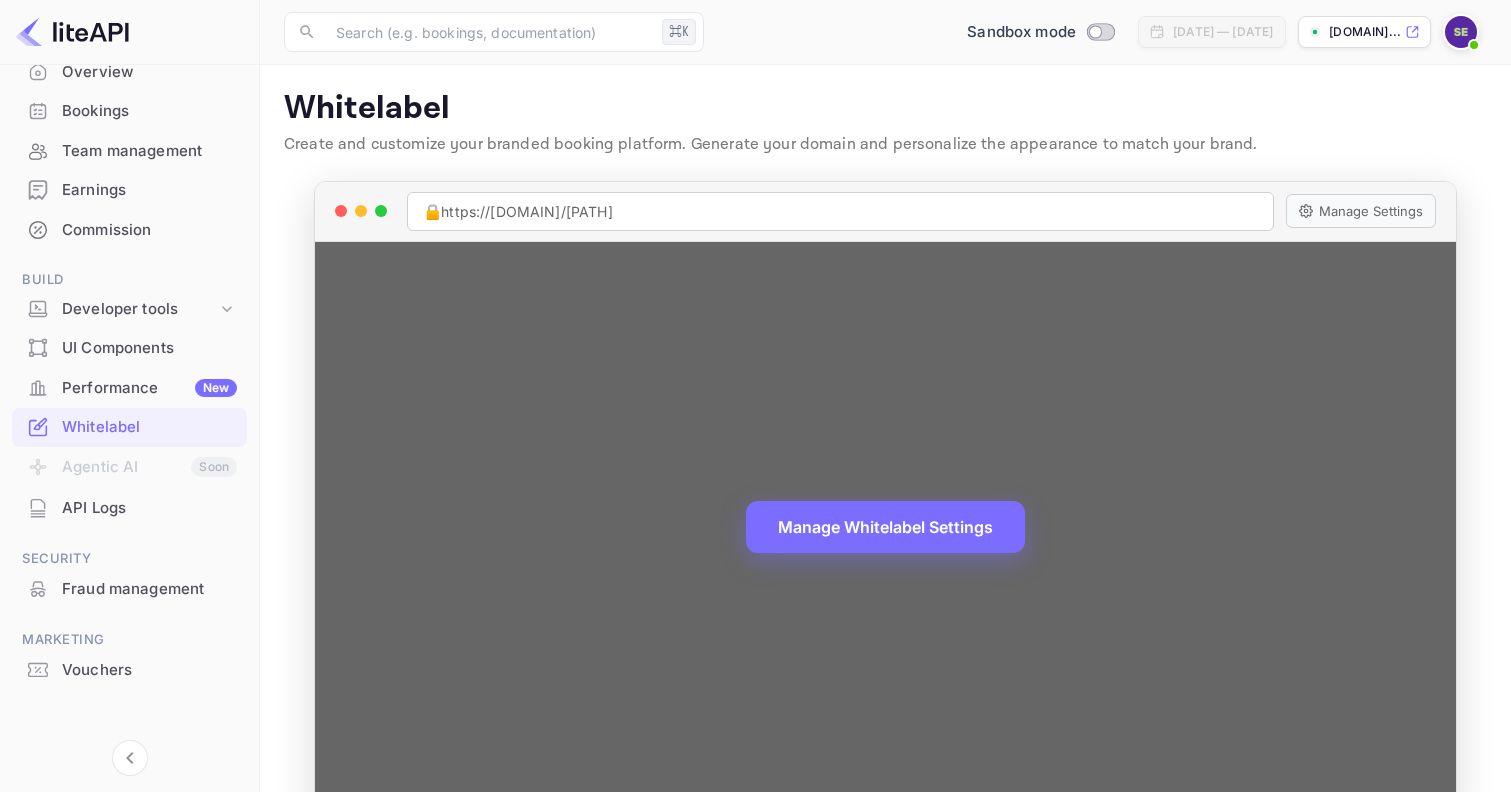 scroll, scrollTop: 0, scrollLeft: 0, axis: both 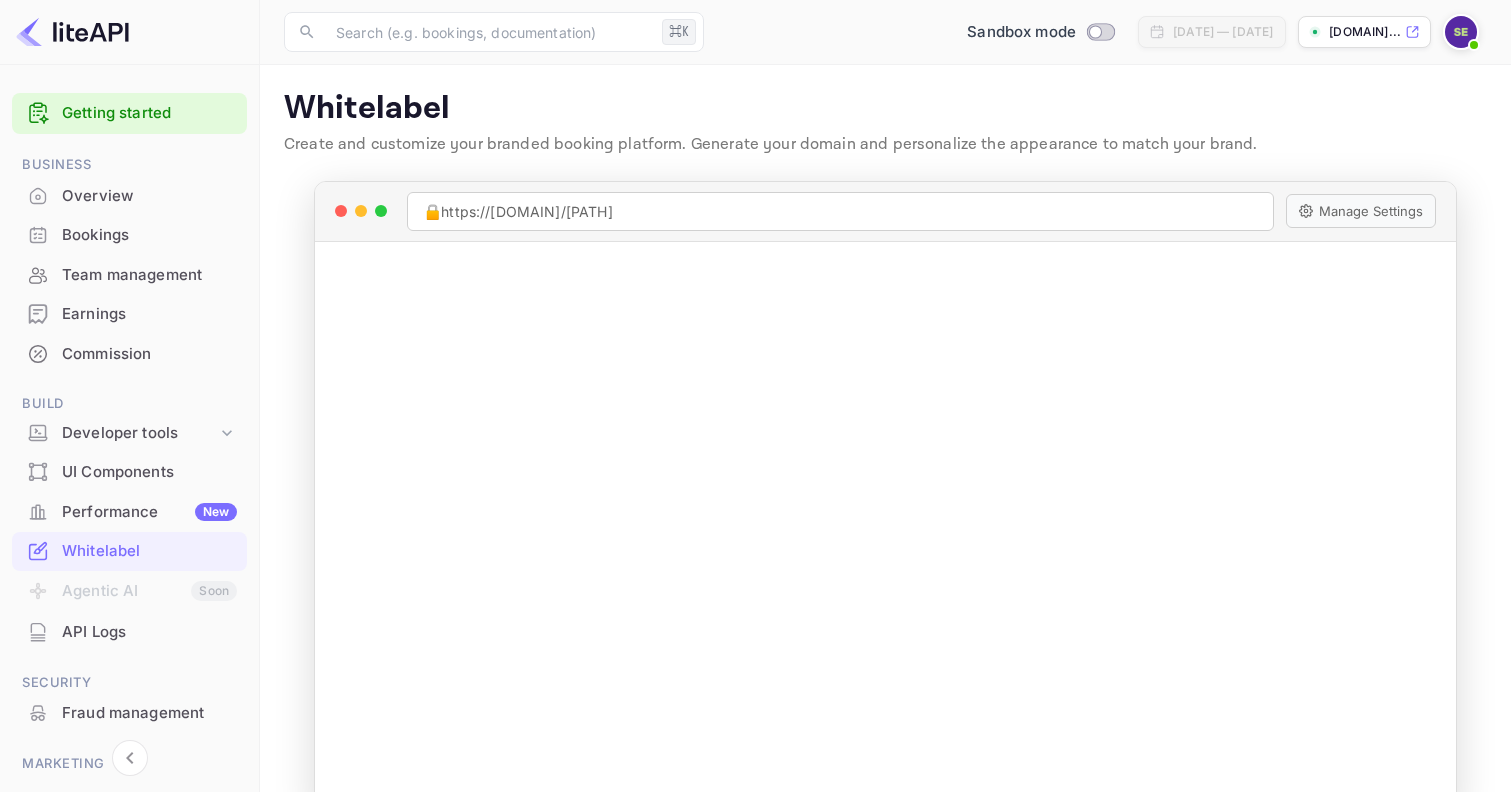 click on "Bookings" at bounding box center [149, 235] 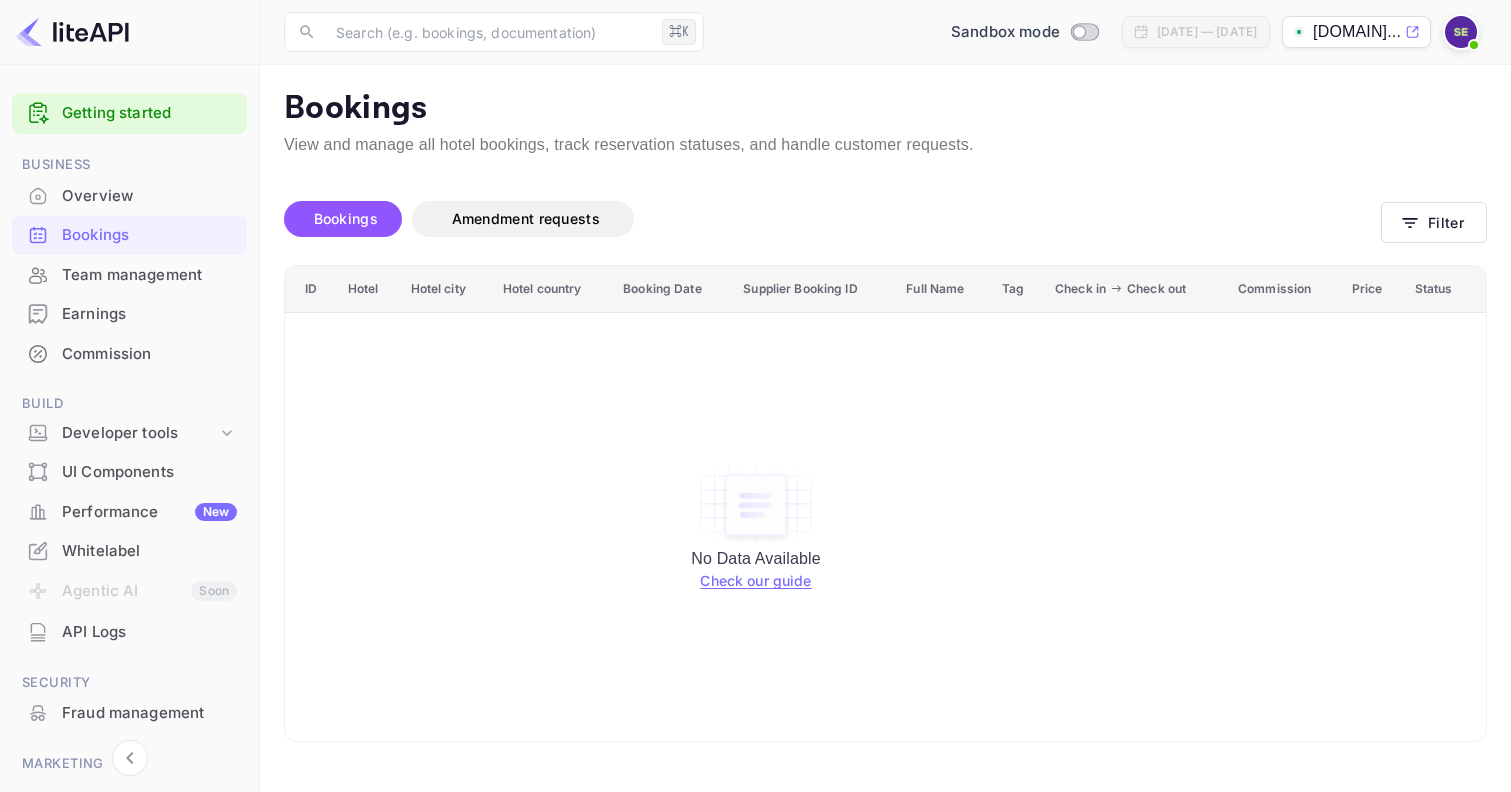 click on "Earnings" at bounding box center (149, 314) 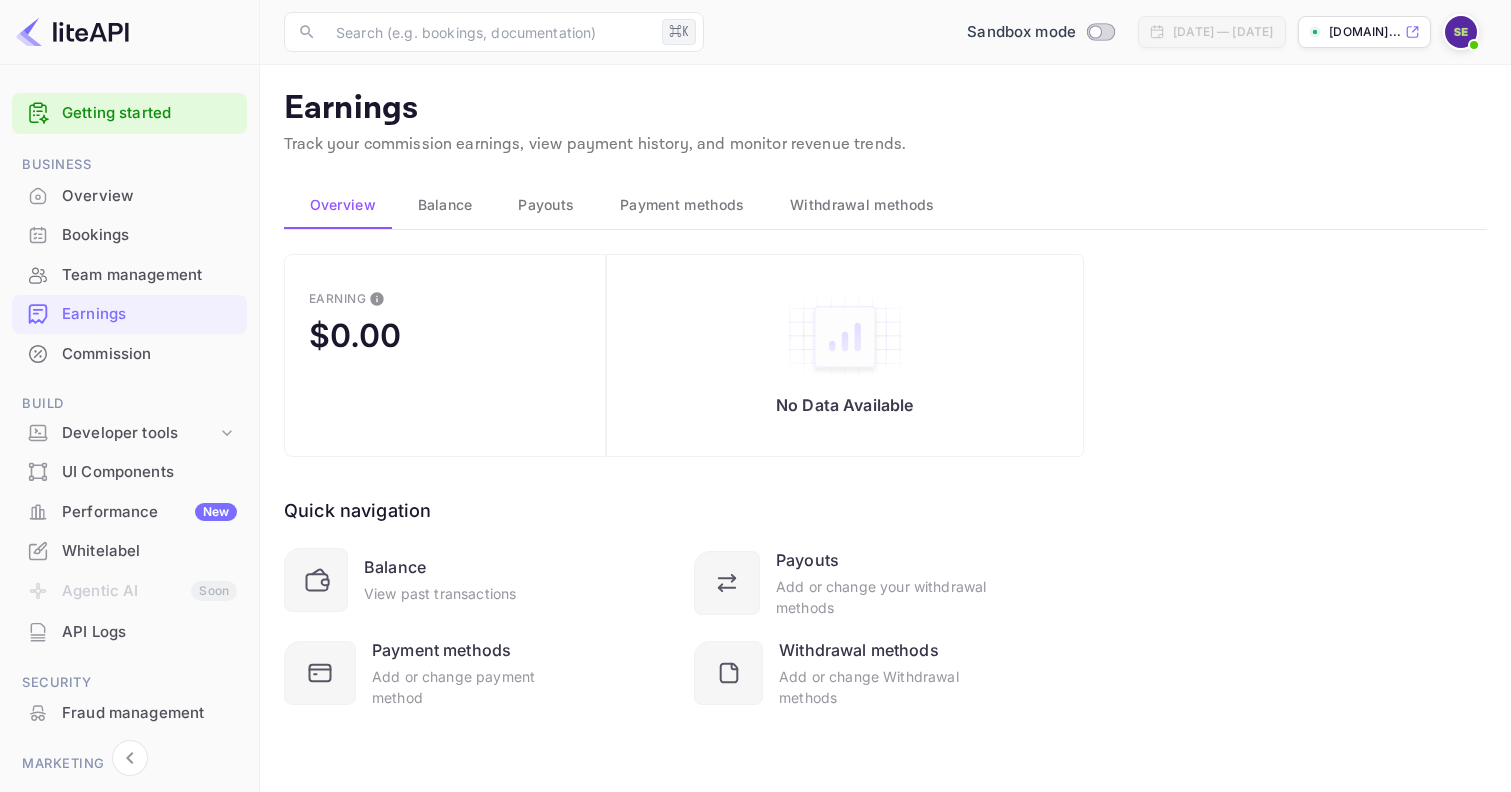 click on "Commission" at bounding box center [129, 354] 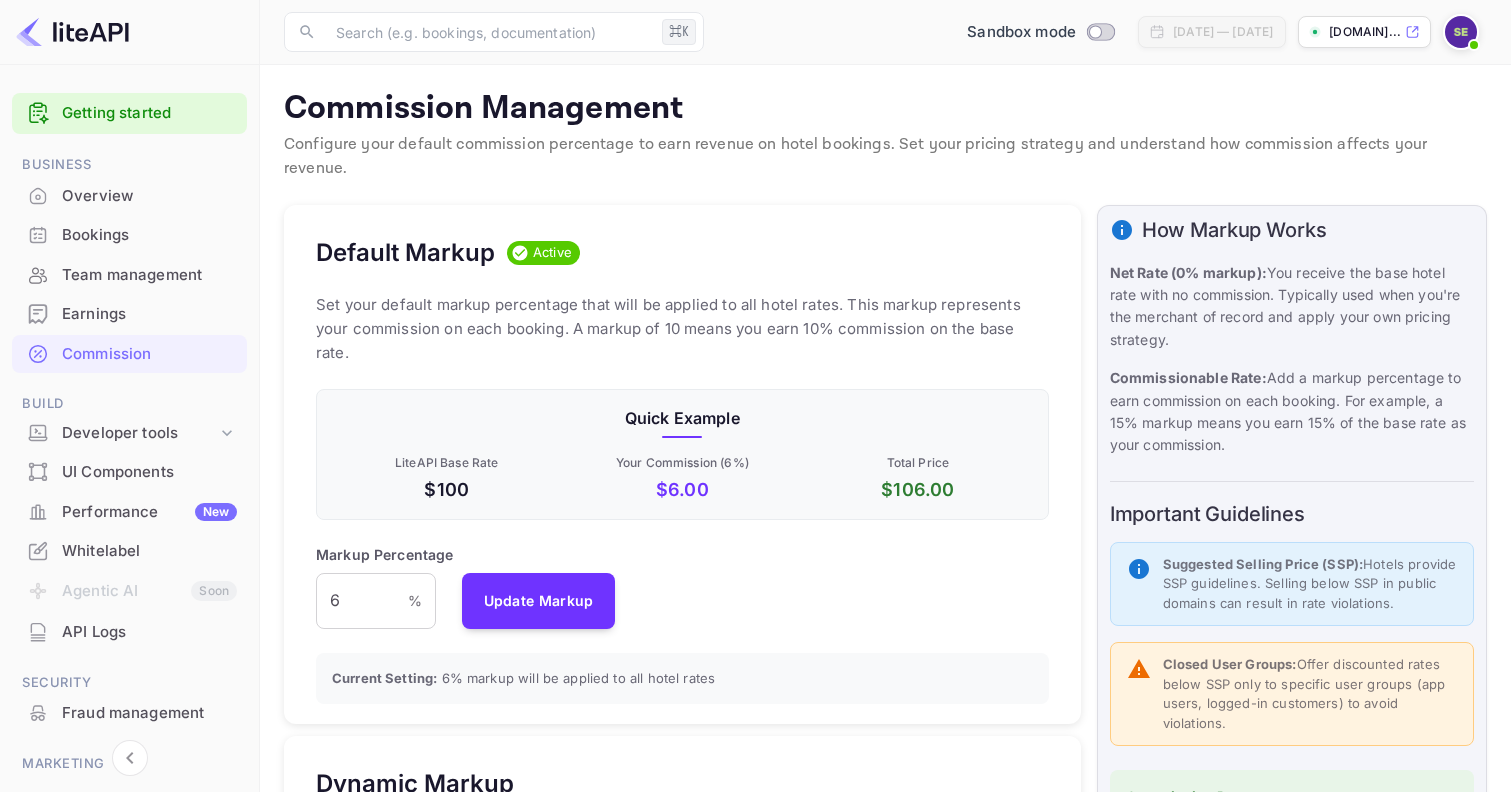 scroll, scrollTop: 1, scrollLeft: 1, axis: both 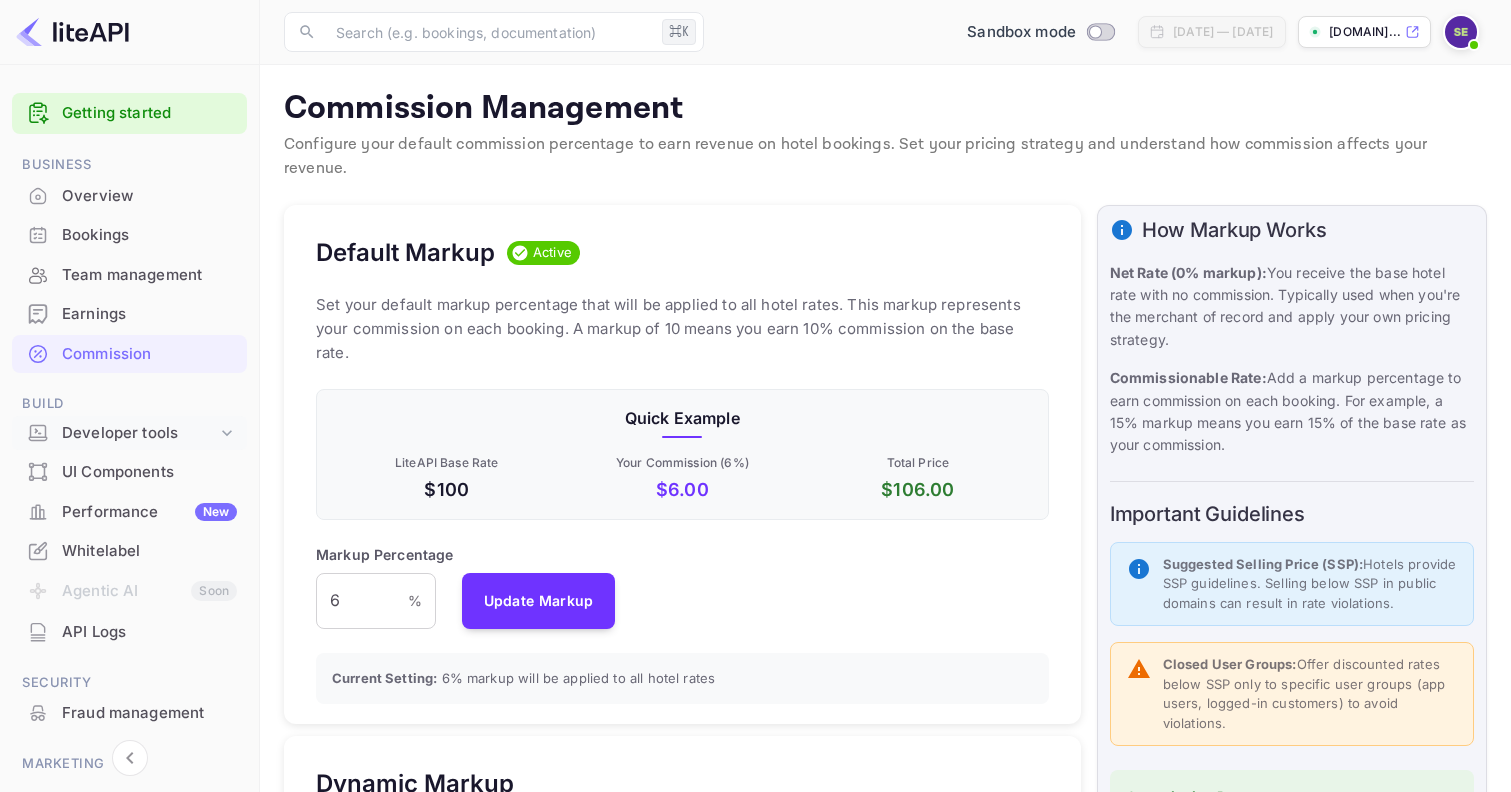 click on "Developer tools" at bounding box center [139, 433] 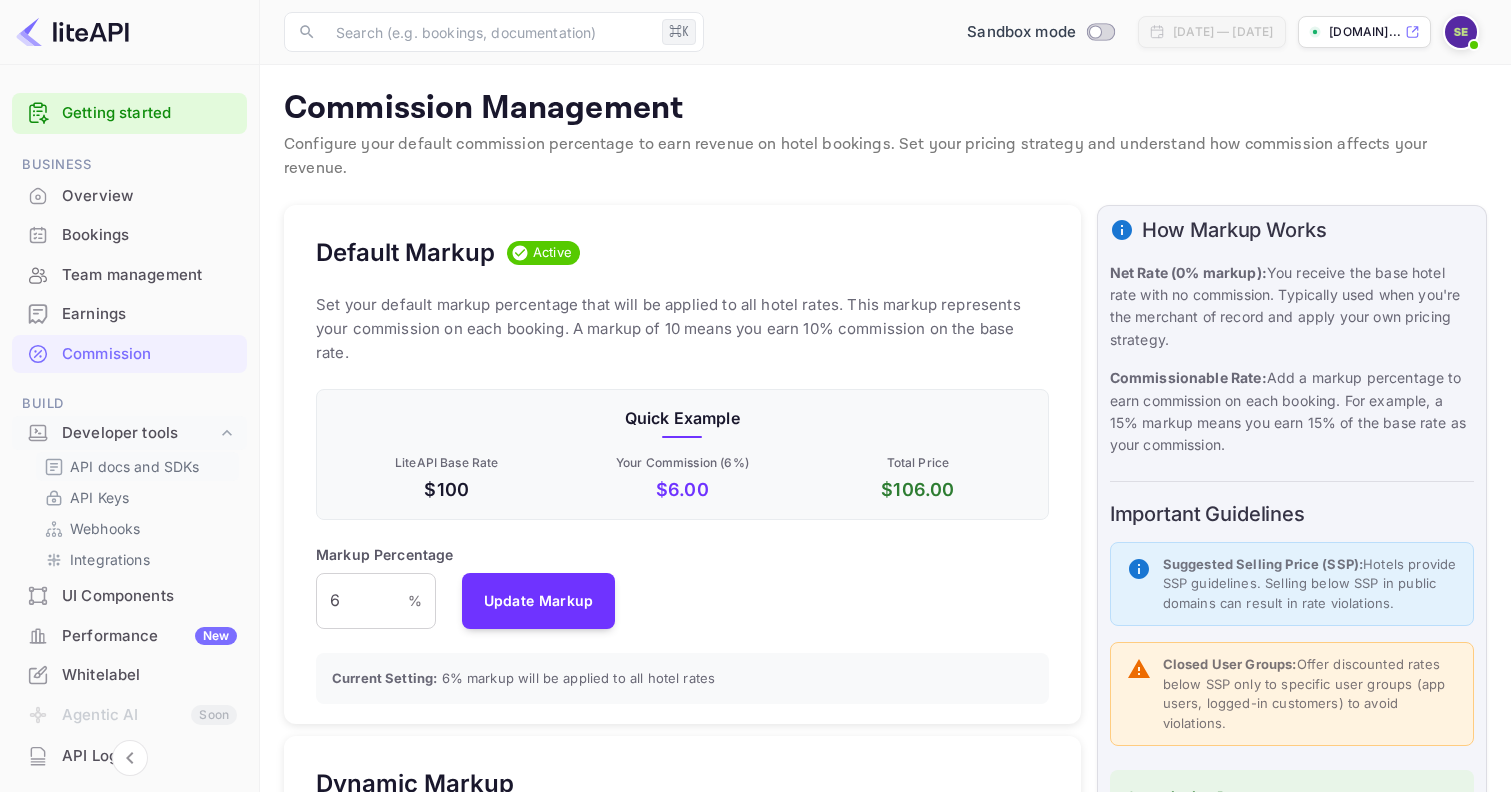 click on "API docs and SDKs" at bounding box center (135, 466) 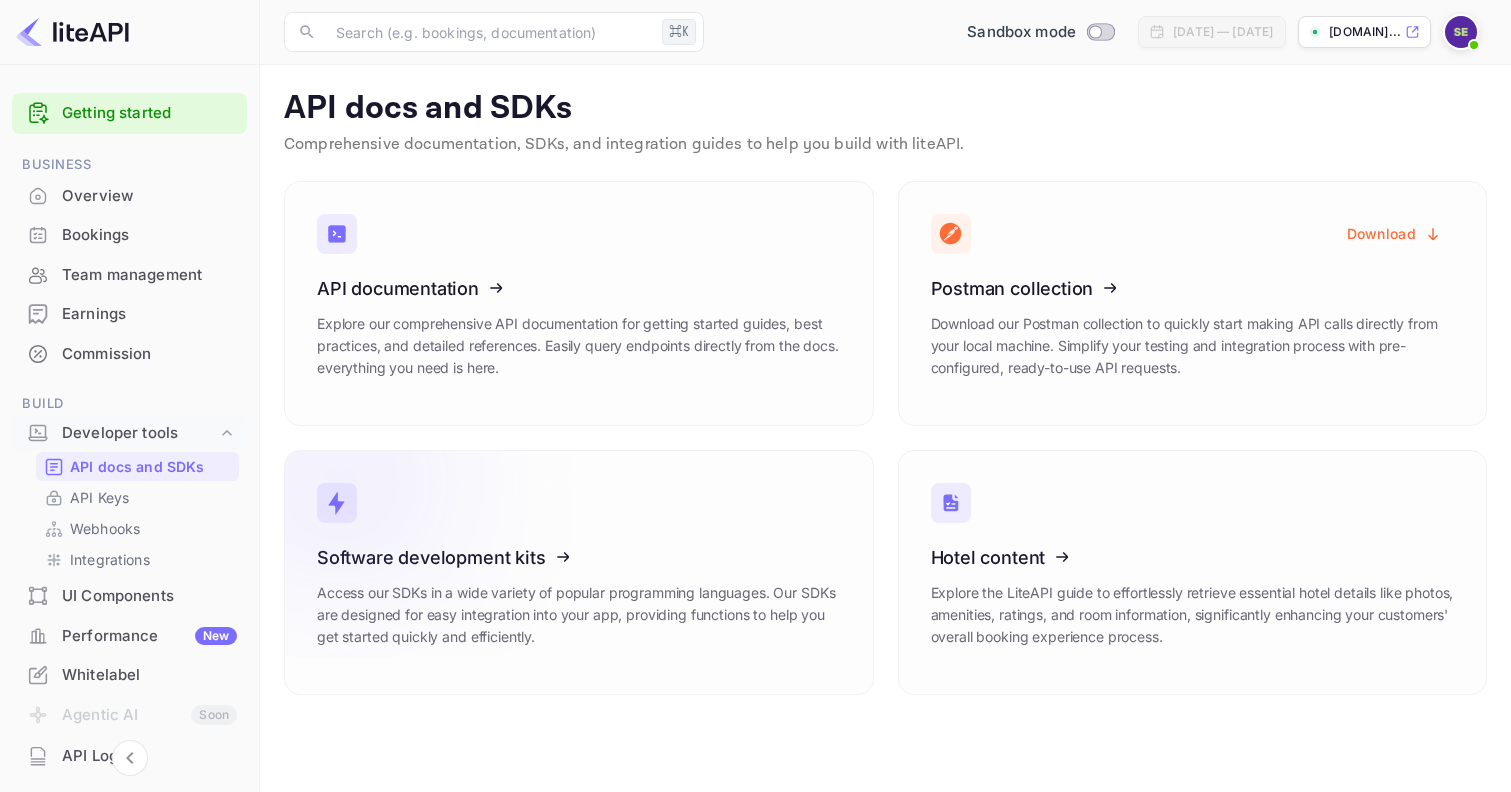 click 